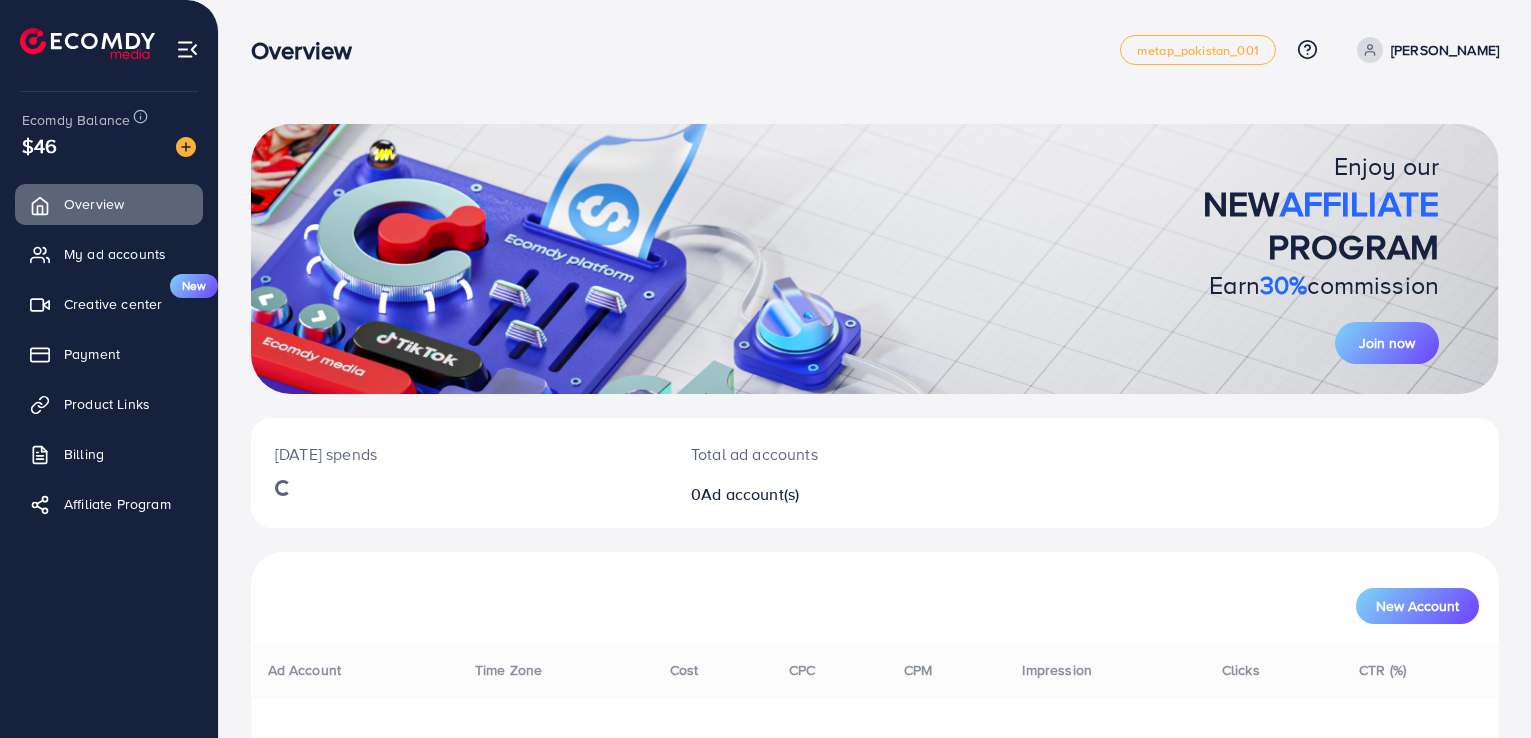 scroll, scrollTop: 0, scrollLeft: 0, axis: both 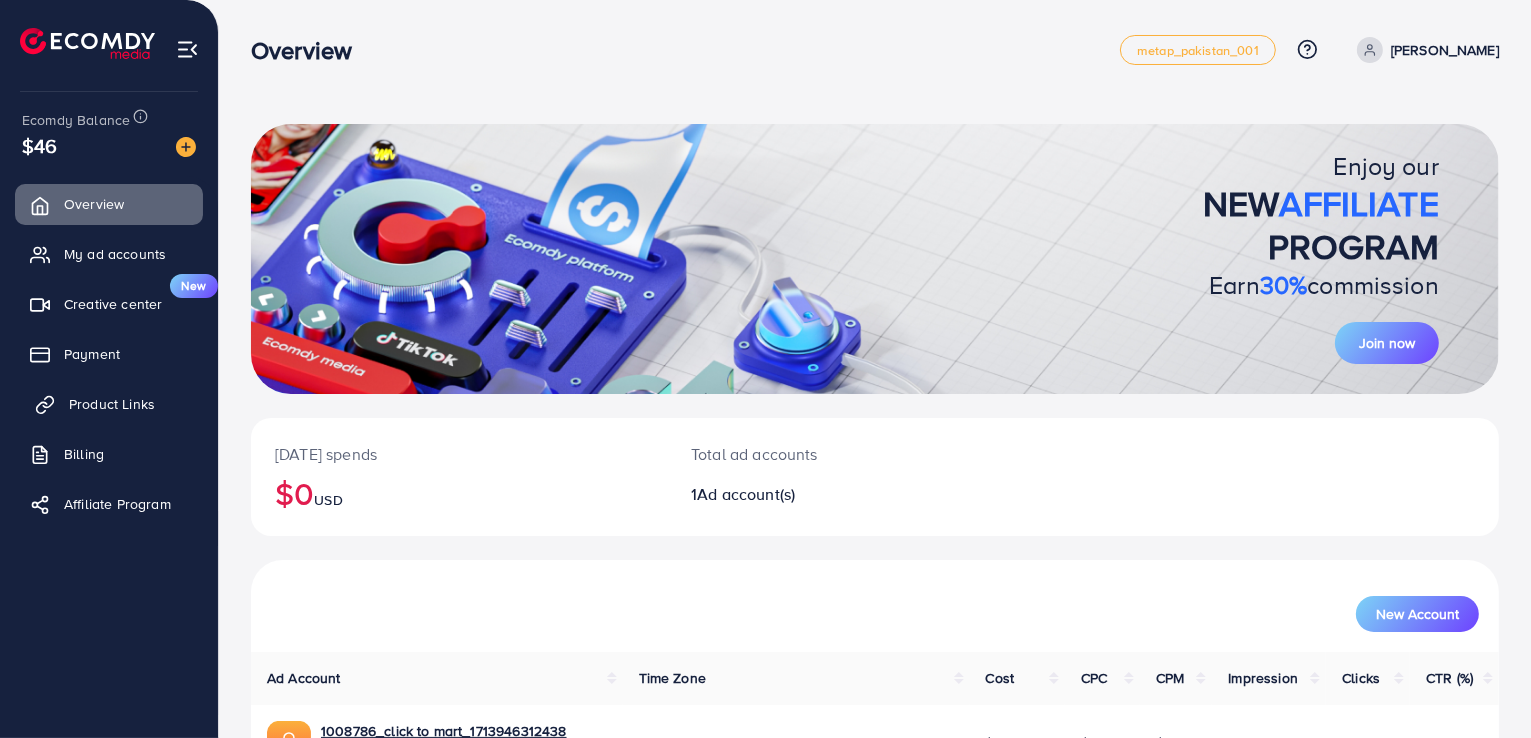 click on "Product Links" at bounding box center (112, 404) 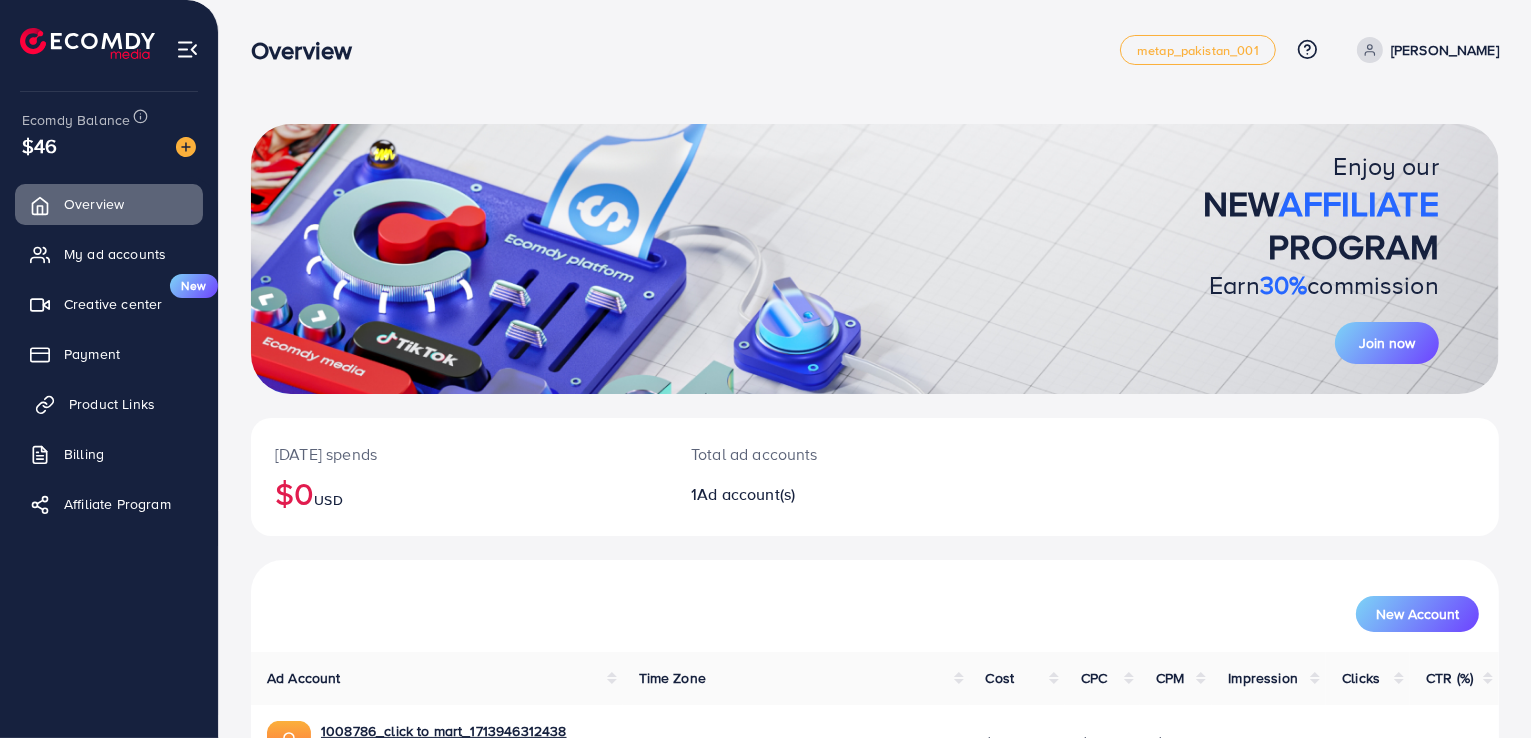 click on "Product Links" at bounding box center [112, 404] 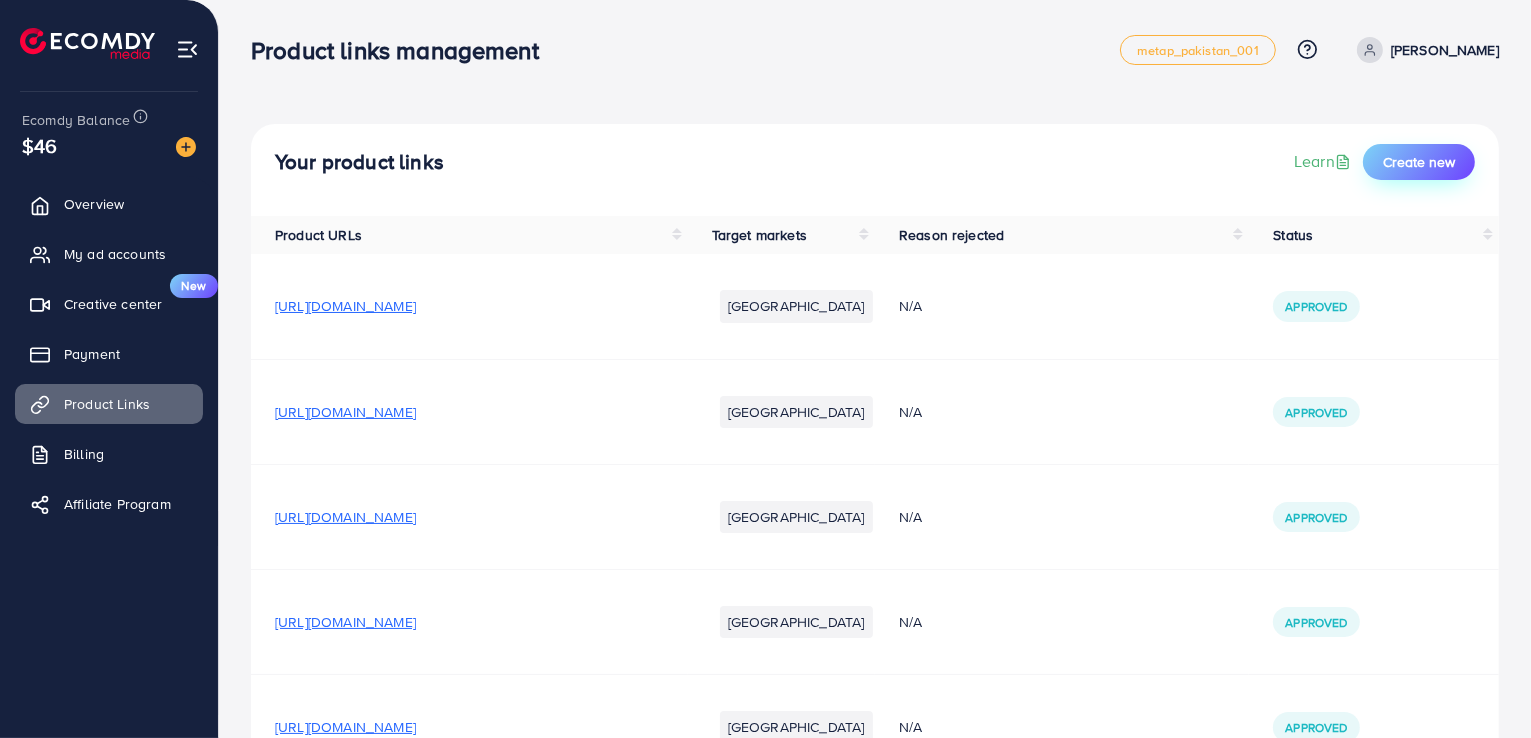 click on "Create new" at bounding box center [1419, 162] 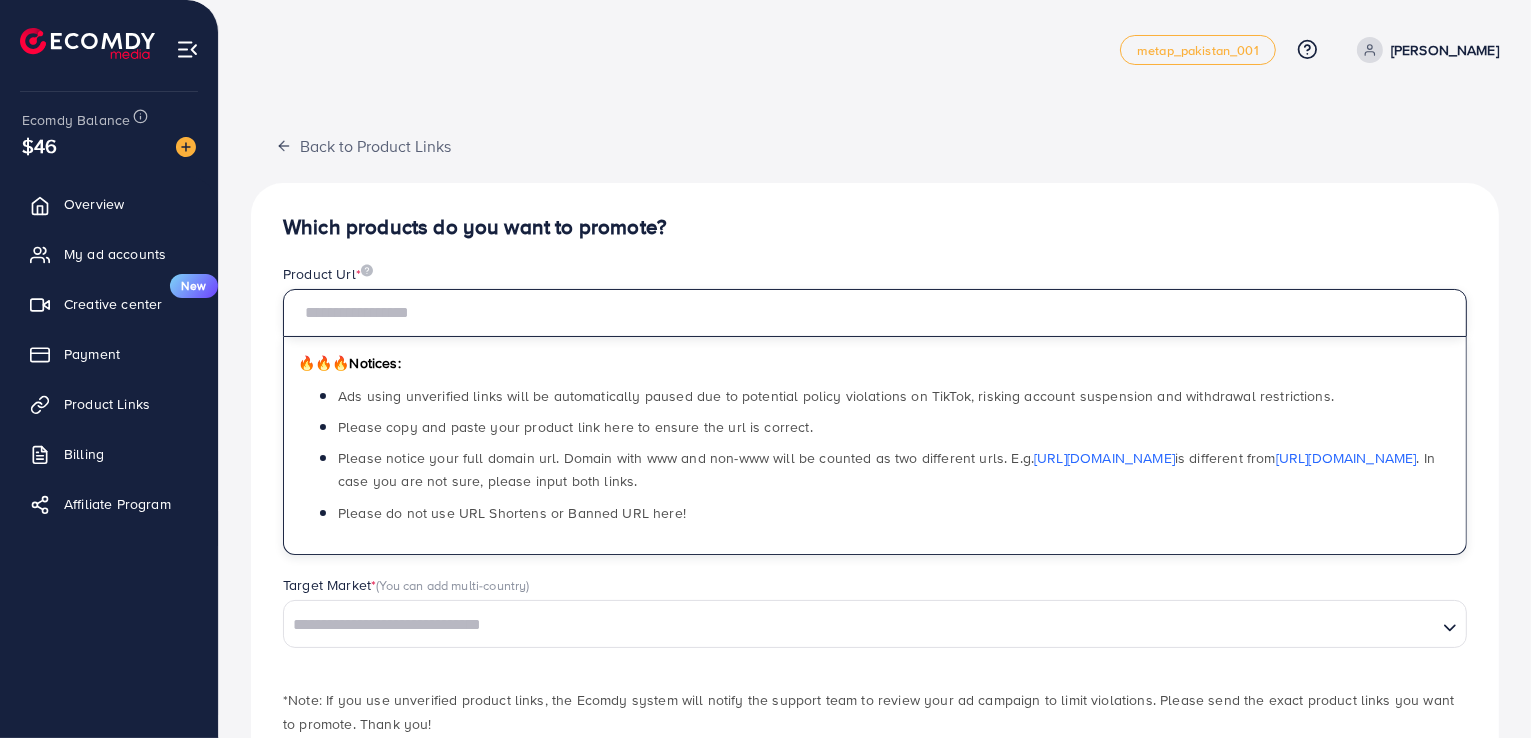 click at bounding box center [875, 313] 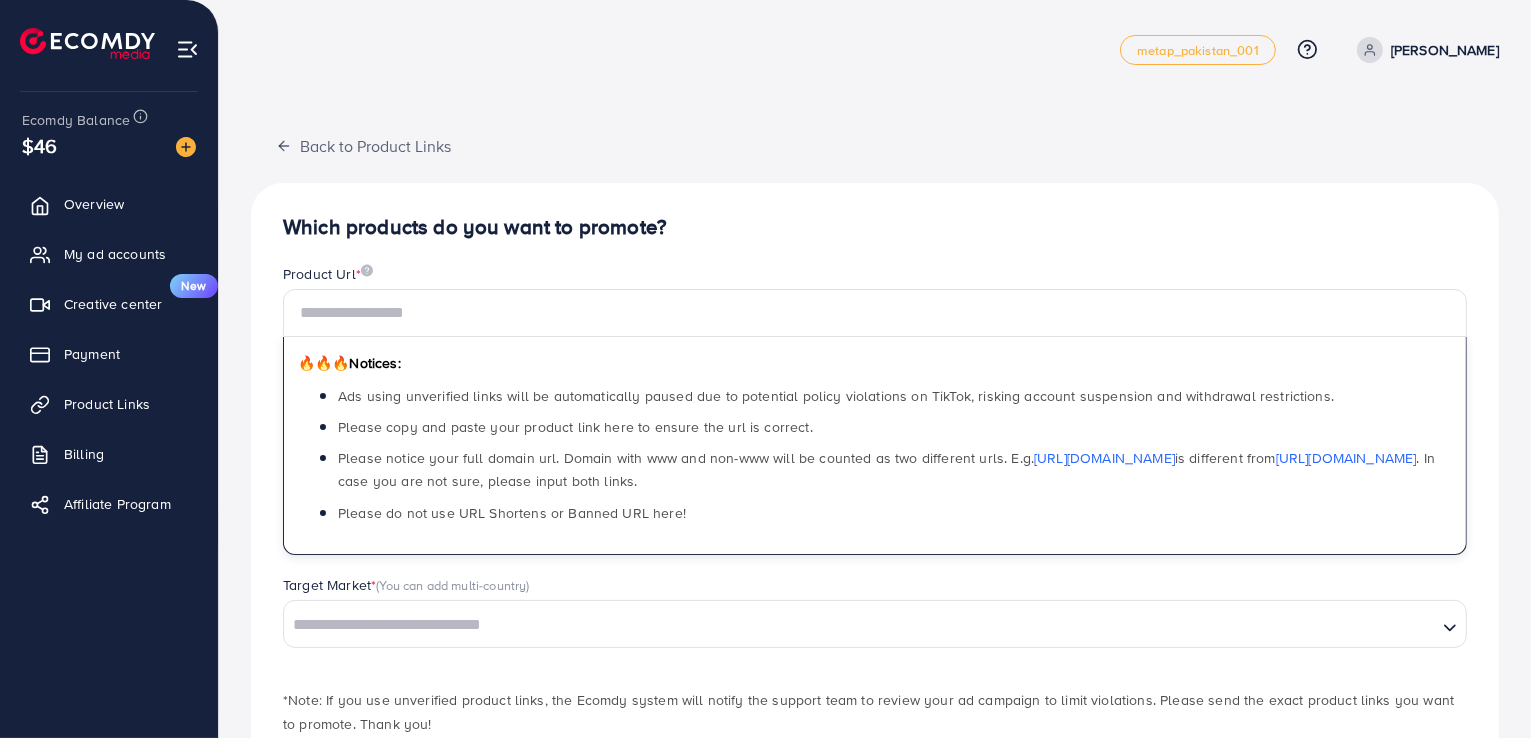 click on "Which products do you want to promote?" at bounding box center [875, 227] 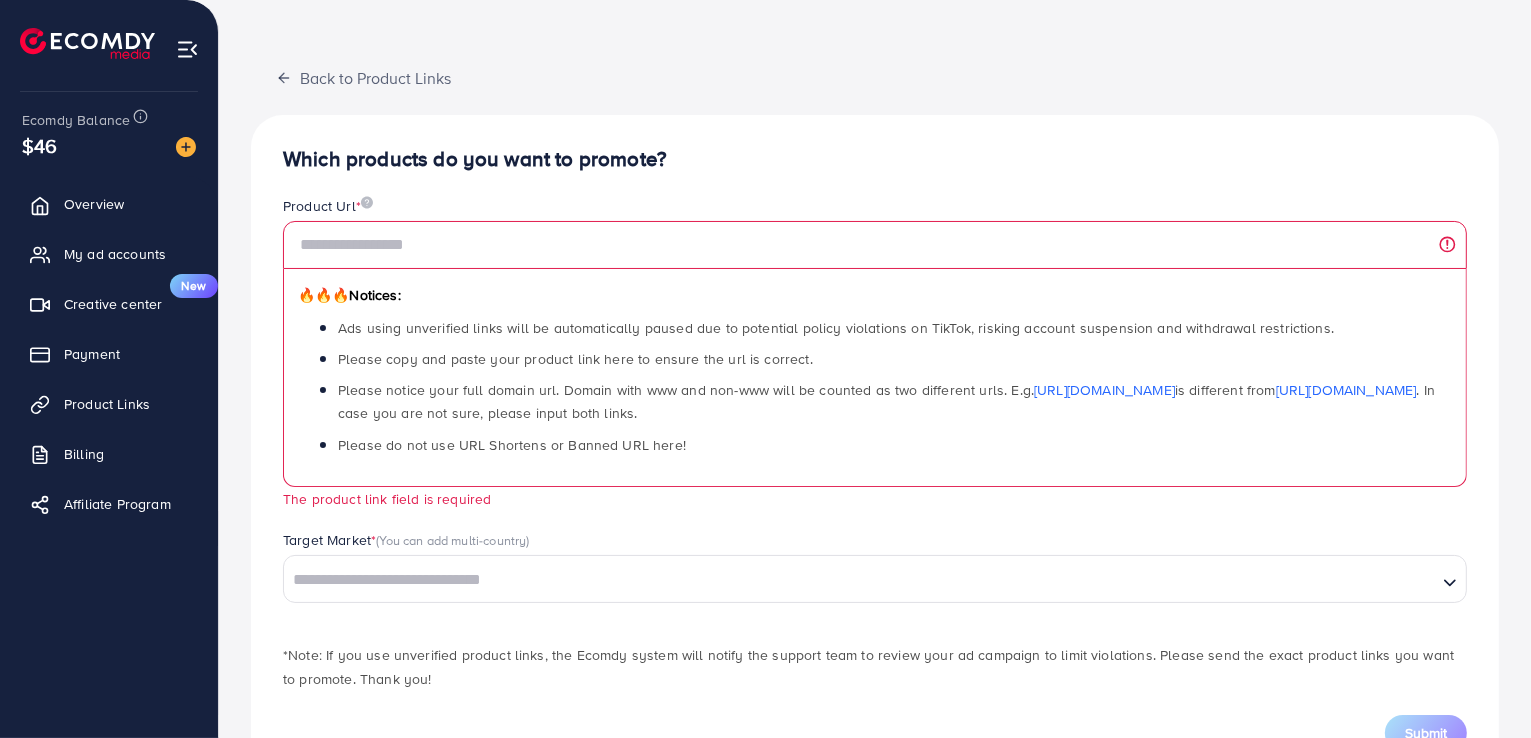 scroll, scrollTop: 144, scrollLeft: 0, axis: vertical 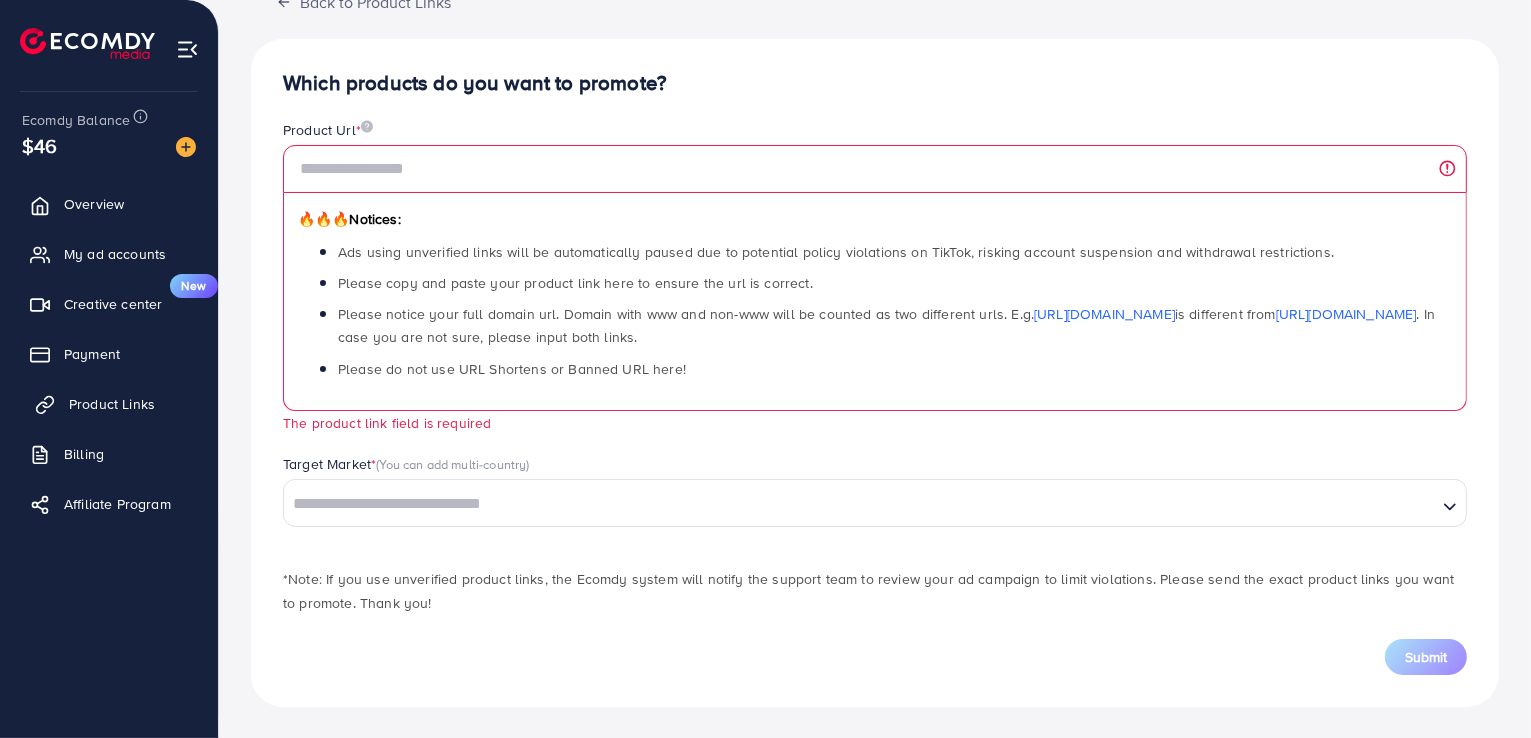click on "Product Links" at bounding box center [112, 404] 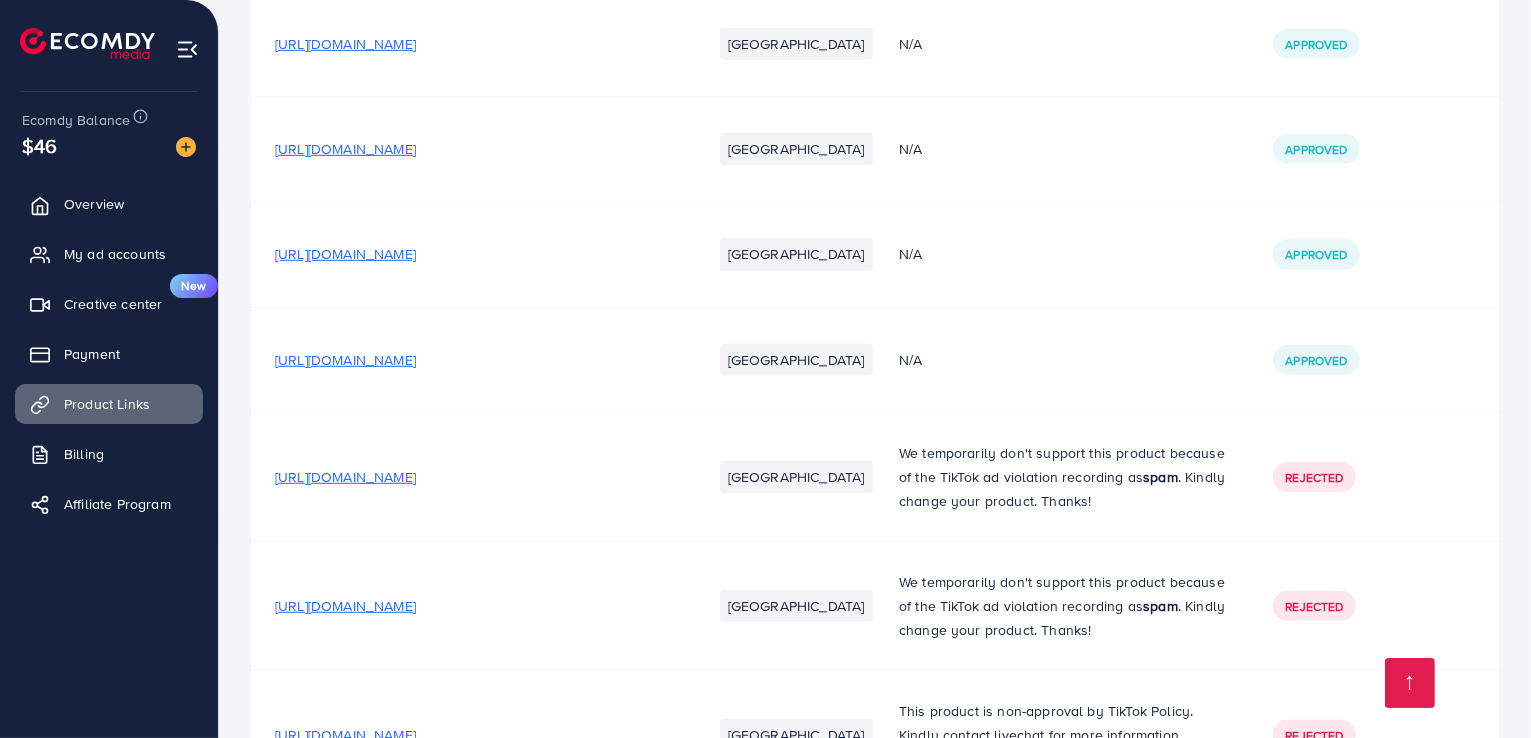 scroll, scrollTop: 1200, scrollLeft: 0, axis: vertical 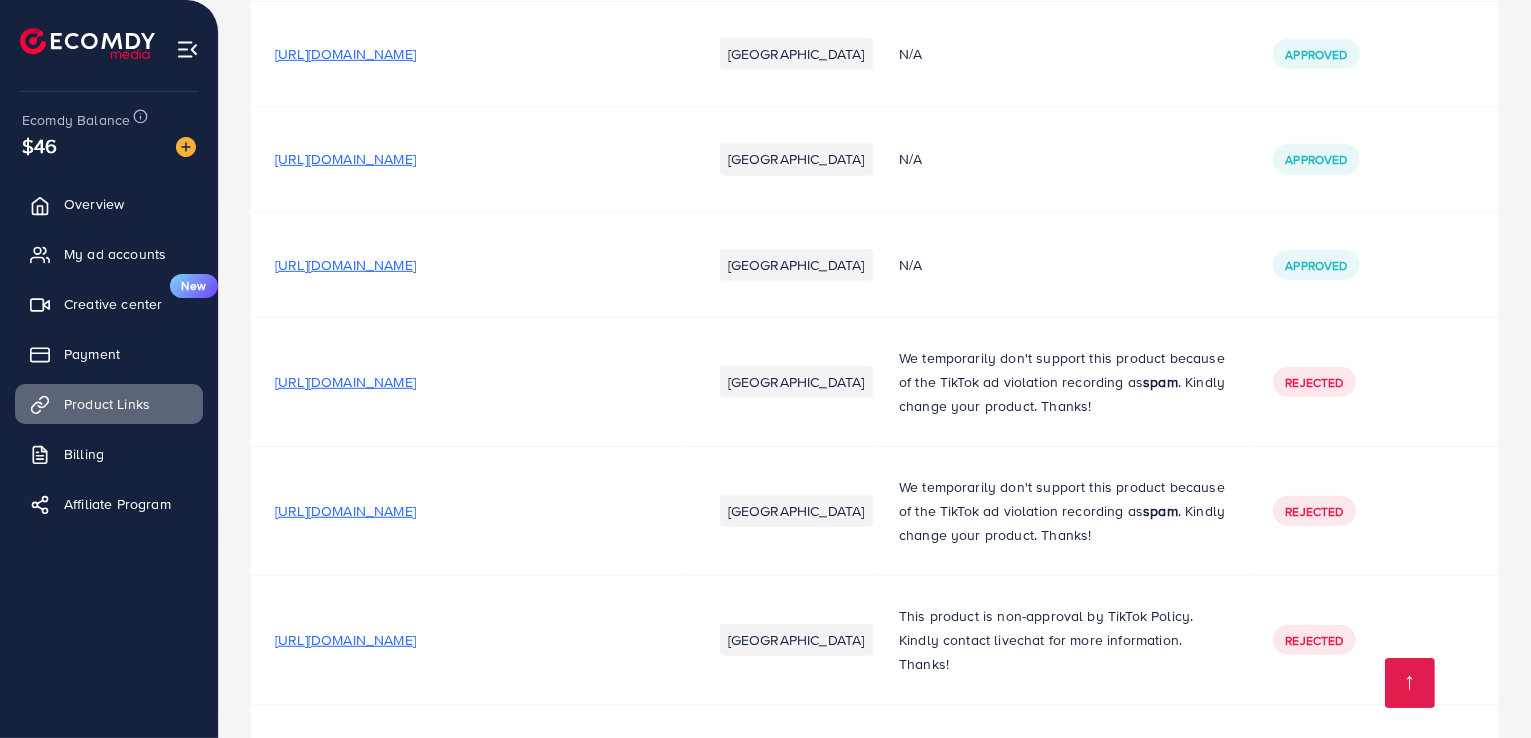click on "[URL][DOMAIN_NAME]" at bounding box center (345, 382) 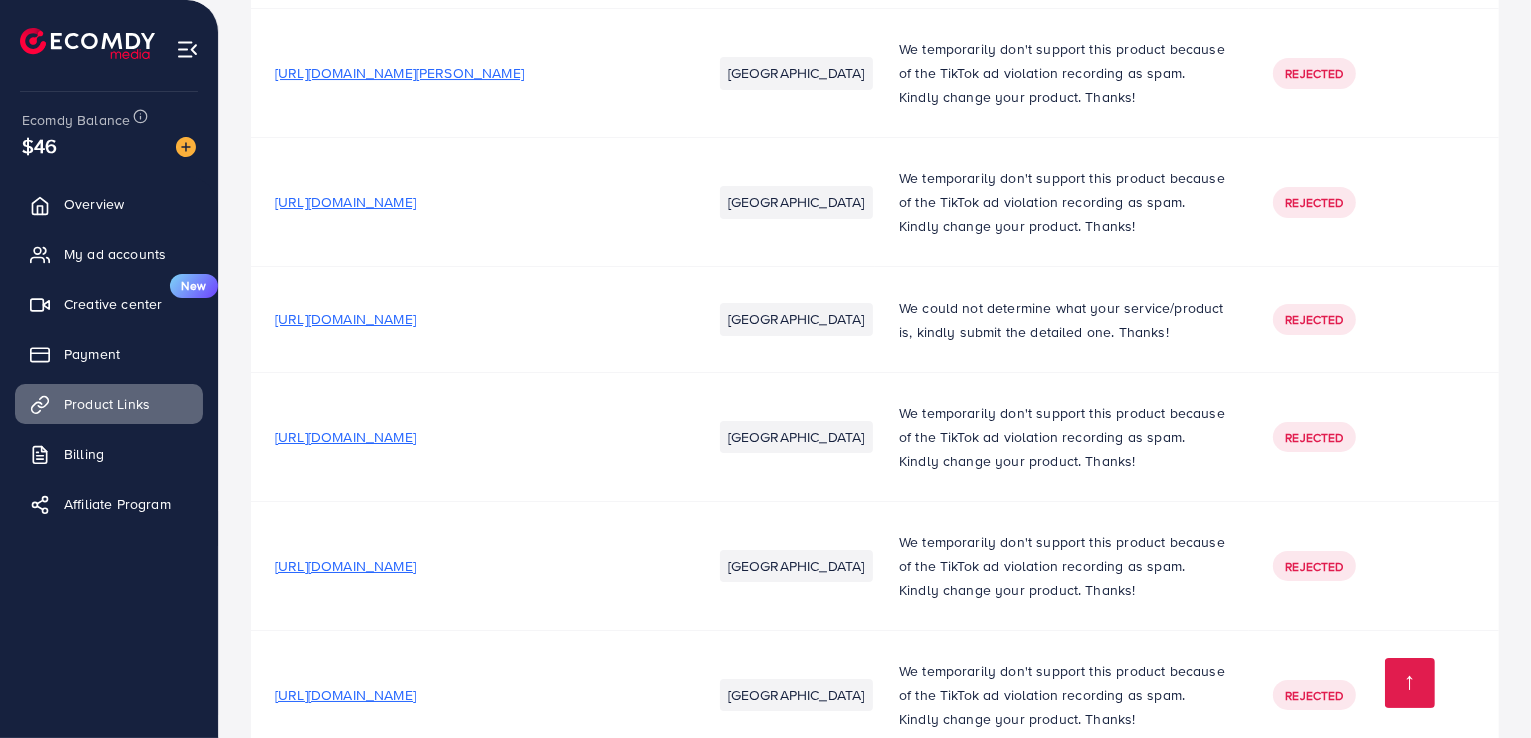 scroll, scrollTop: 7363, scrollLeft: 0, axis: vertical 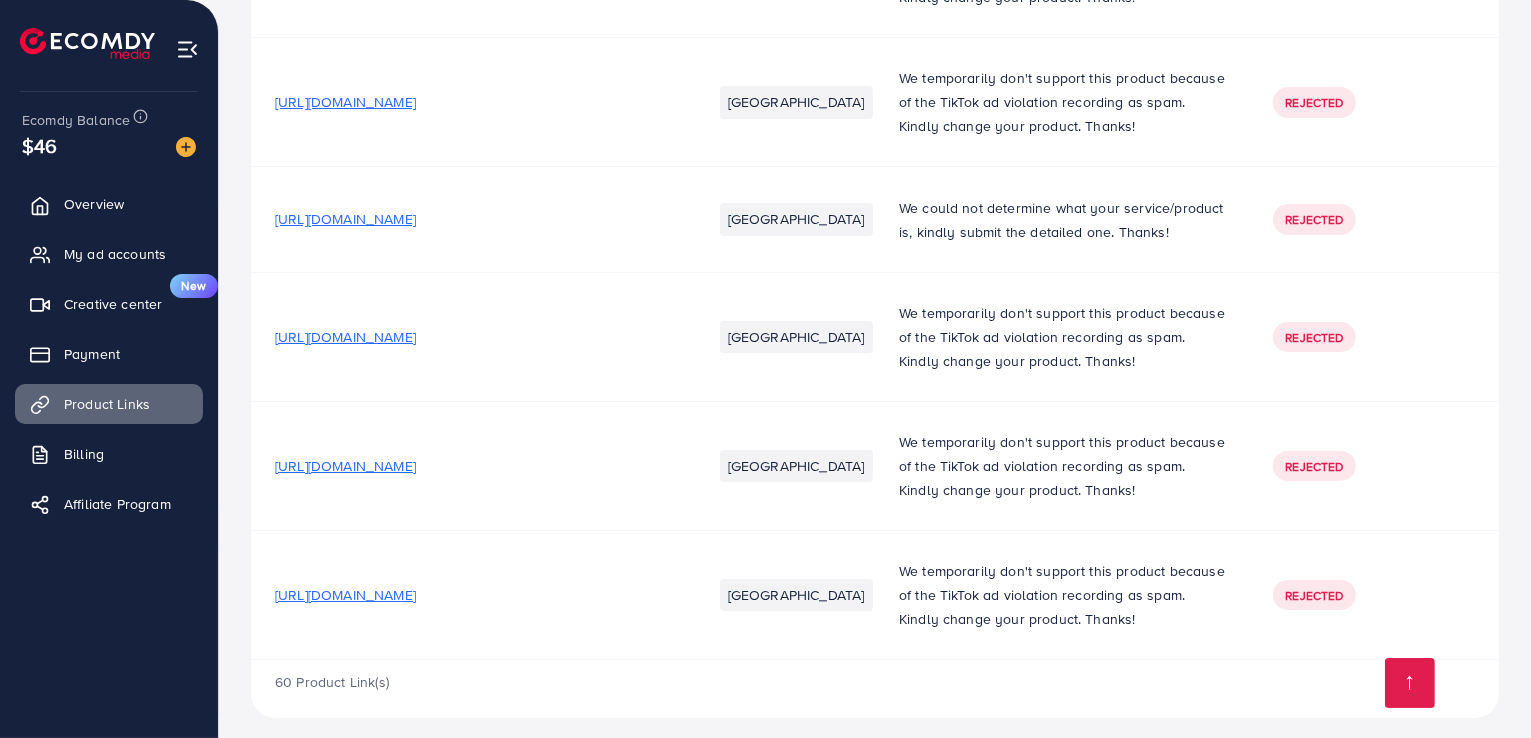 click on "[URL][DOMAIN_NAME]" at bounding box center [345, 337] 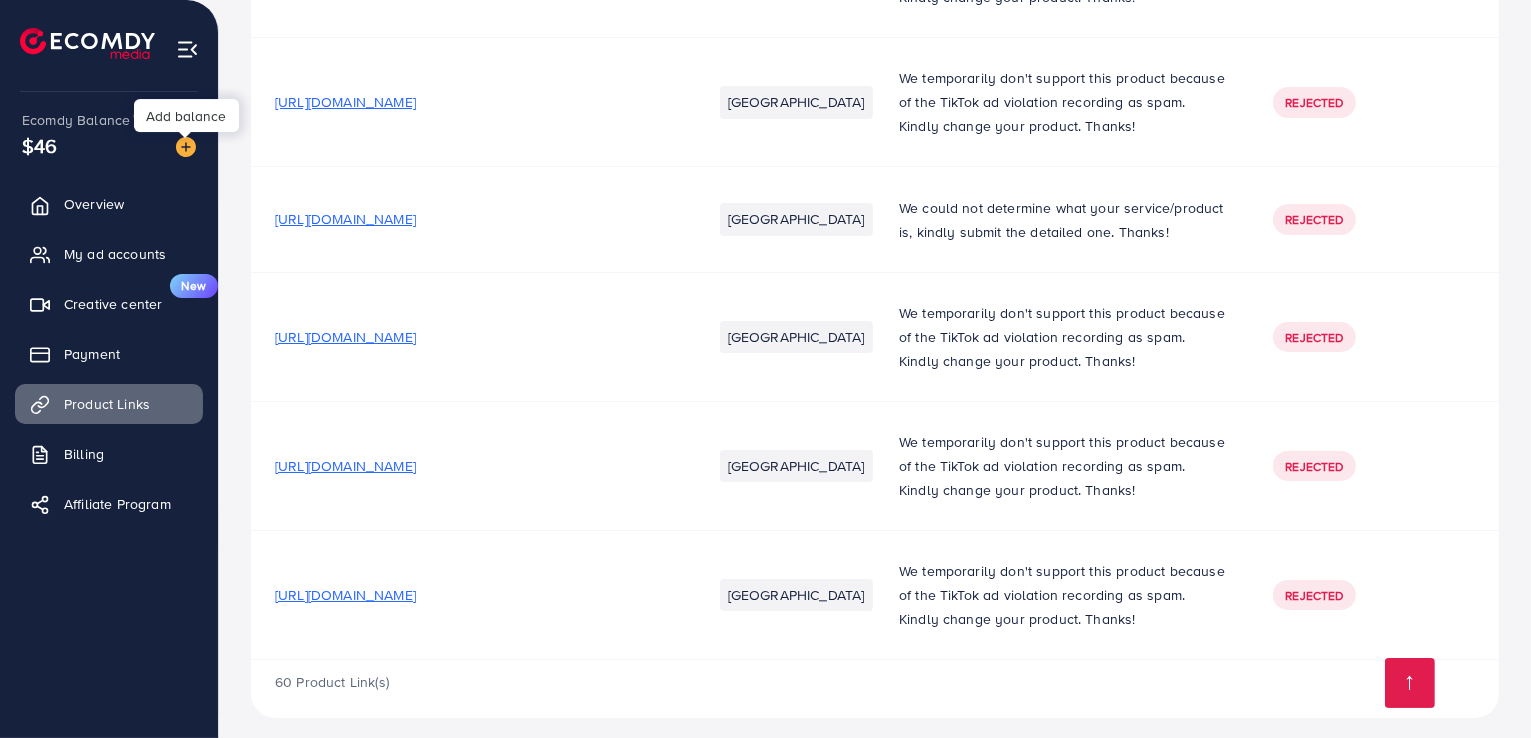 click at bounding box center [186, 147] 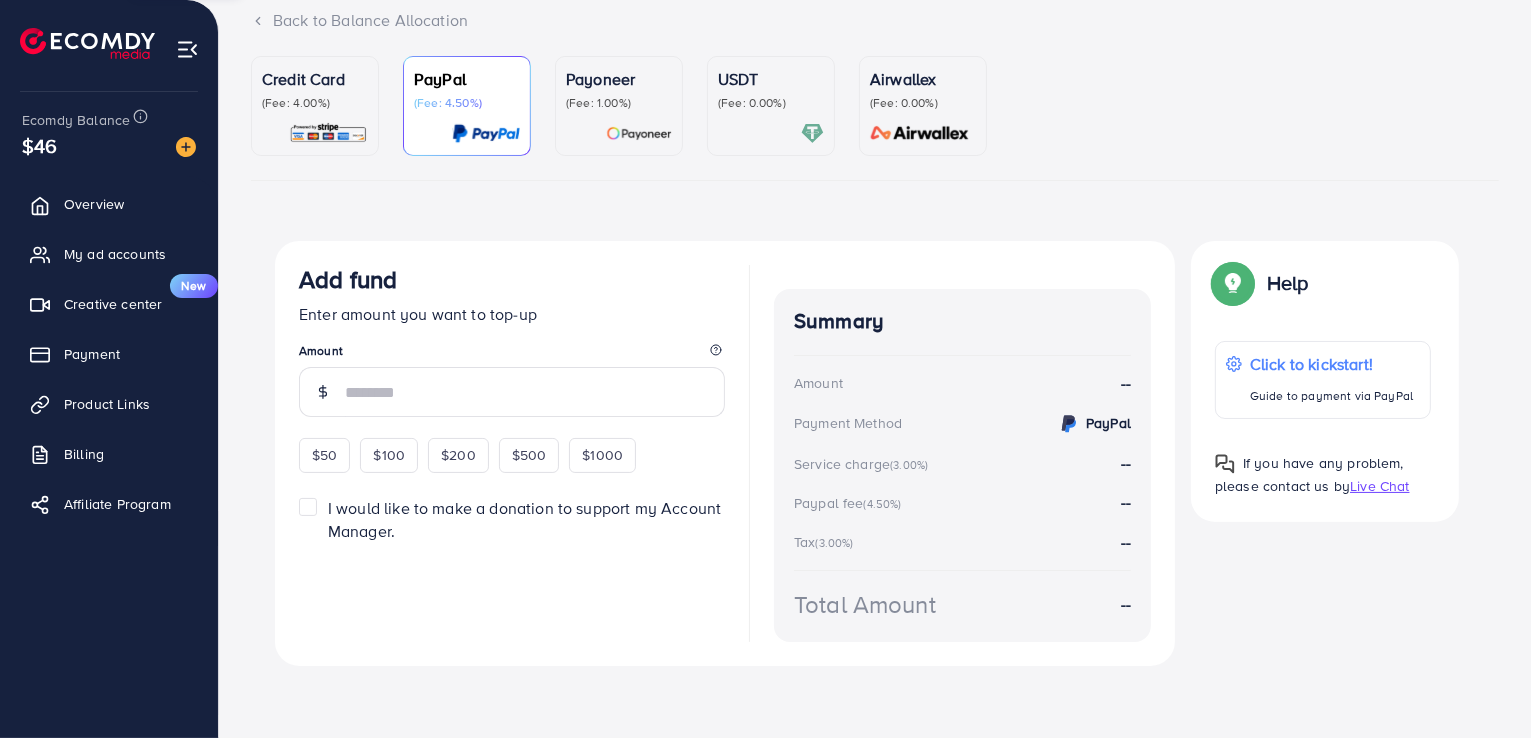 scroll, scrollTop: 0, scrollLeft: 0, axis: both 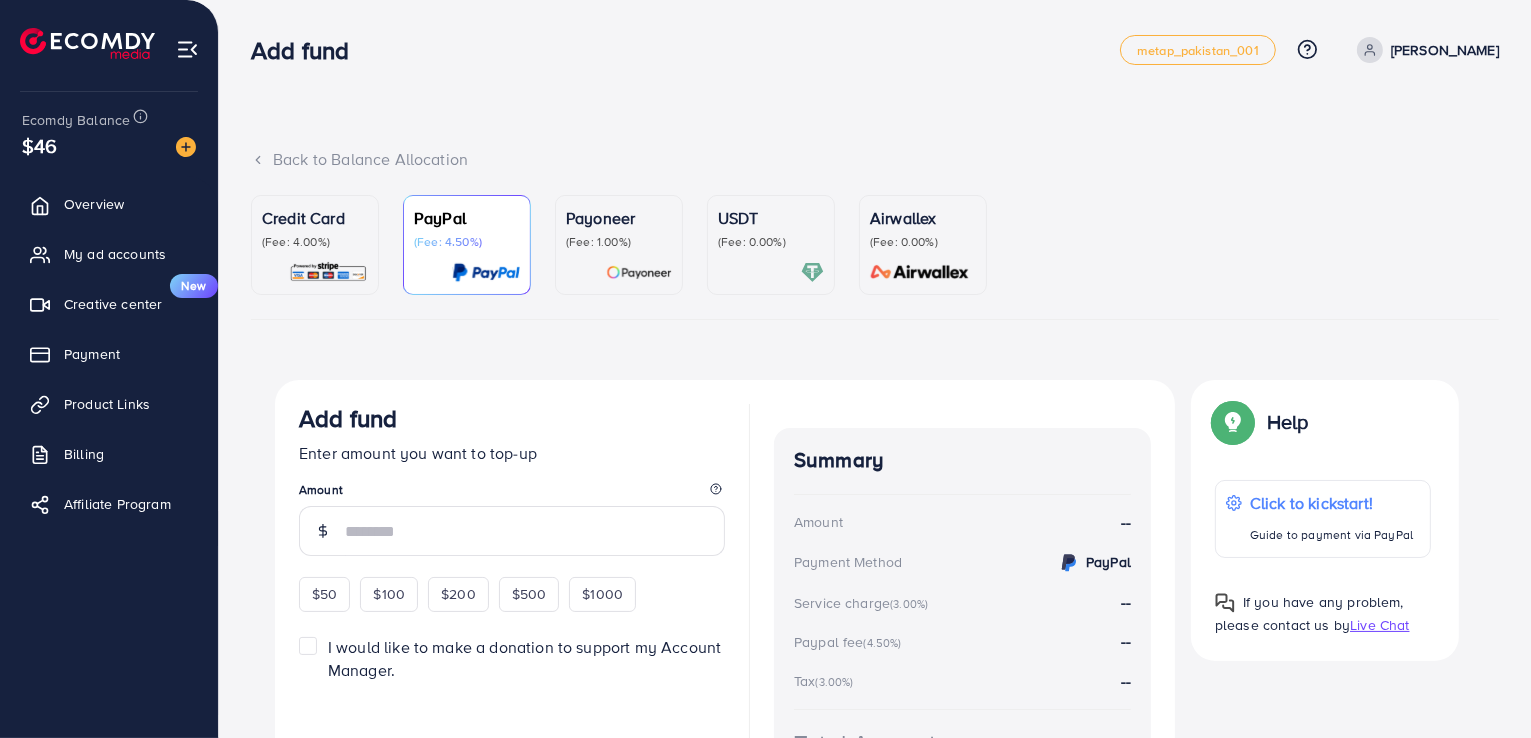 click on "(Fee: 0.00%)" at bounding box center [771, 242] 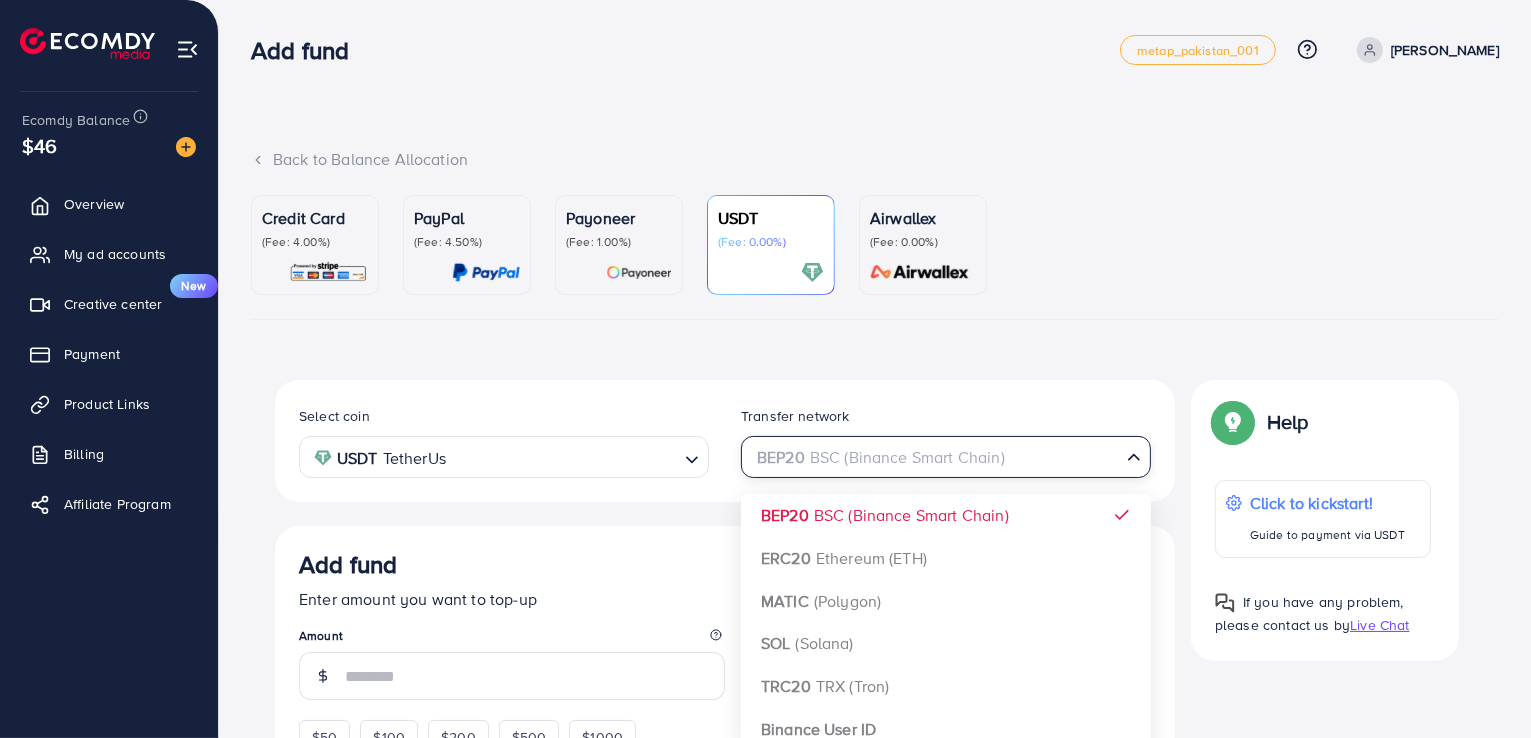 click at bounding box center [934, 457] 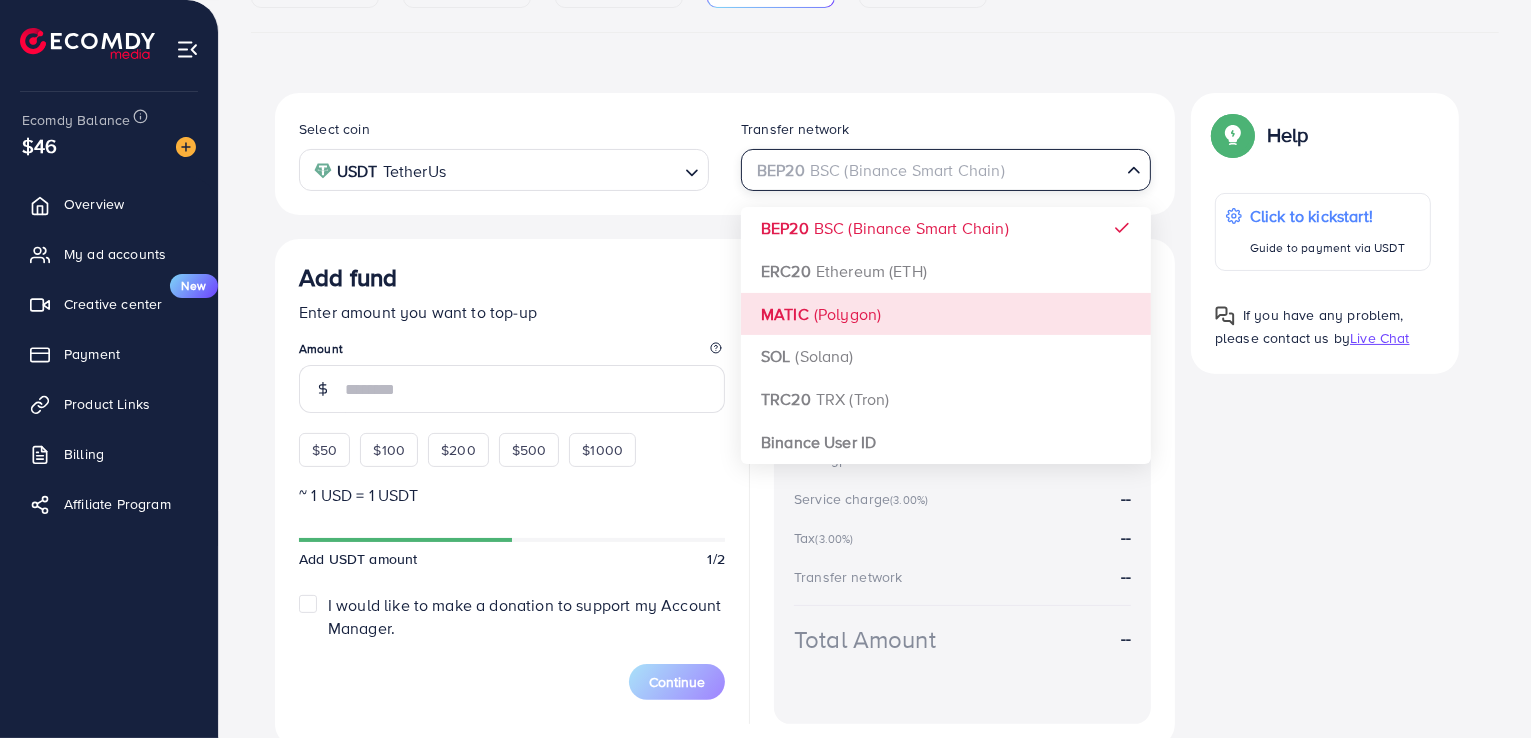 scroll, scrollTop: 368, scrollLeft: 0, axis: vertical 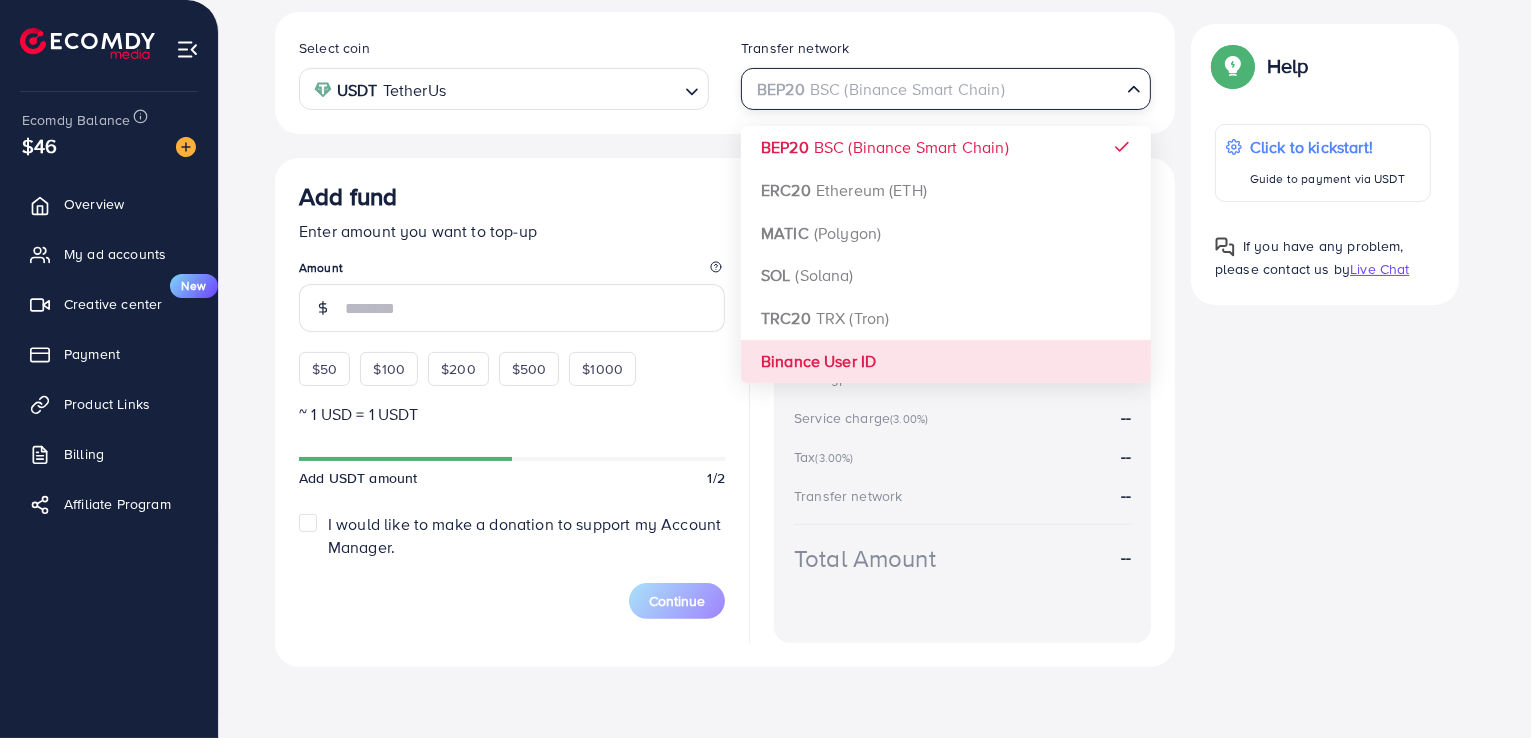 click on "Select coin   USDT TetherUs           Loading...     Transfer network   BEP20 BSC (Binance Smart Chain)           Loading...     BEP20 BSC (Binance Smart Chain) ERC20 Ethereum (ETH) MATIC (Polygon) SOL (Solana) TRC20 TRX (Tron) Binance User ID        Add fund  Enter amount you want to top-up Amount $50 $100 $200 $500 $1000  ~ 1 USD = 1 USDT   Add USDT amount  1/2 I would like to make a donation to support my Account Manager. 5% 10% 15% 20%  Continue   Summary   Amount   --   Payment Method   --   Coin type   --   Service charge   (3.00%)   --   Tax   (3.00%)   --   Transfer network   --   Total Amount   --" at bounding box center [725, 339] 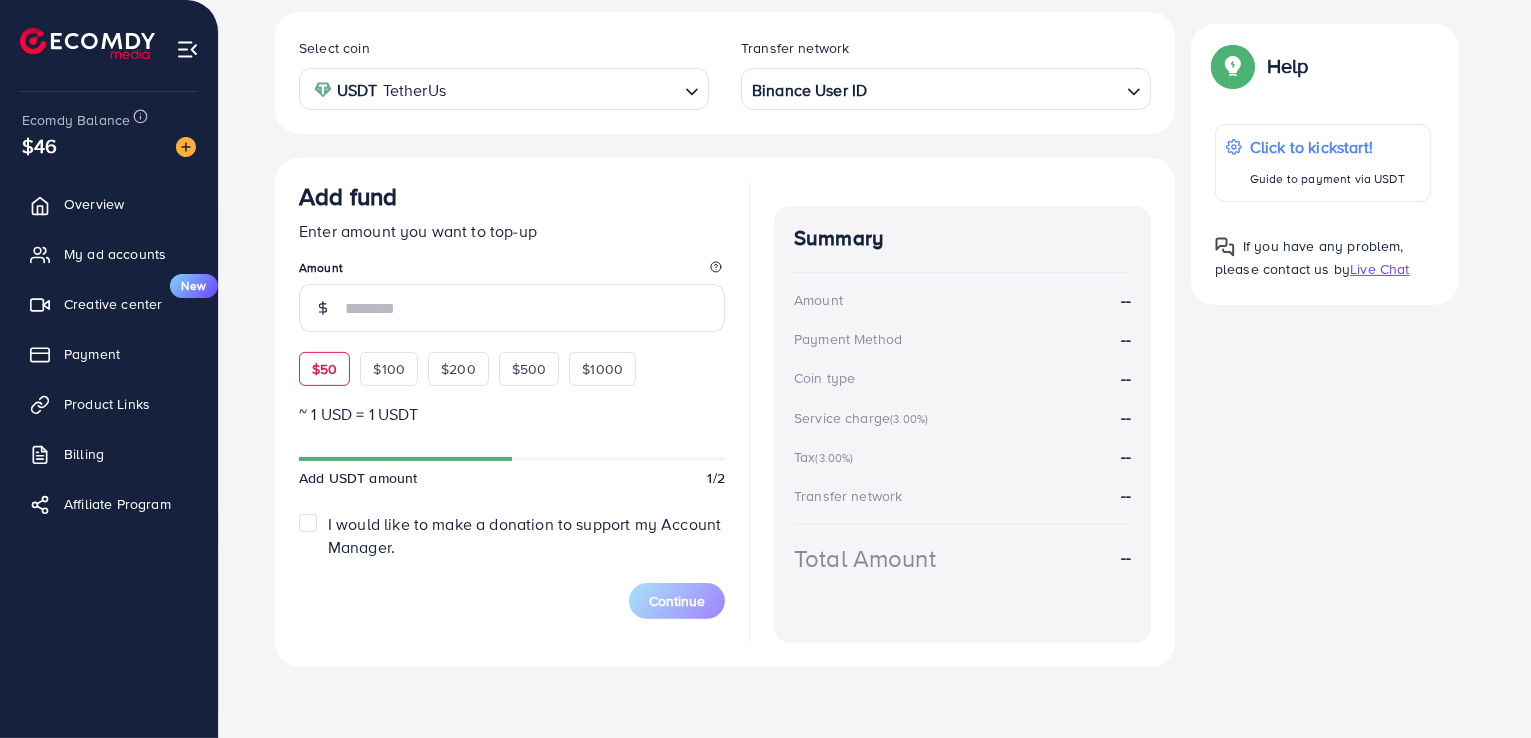 click on "$50" at bounding box center [324, 369] 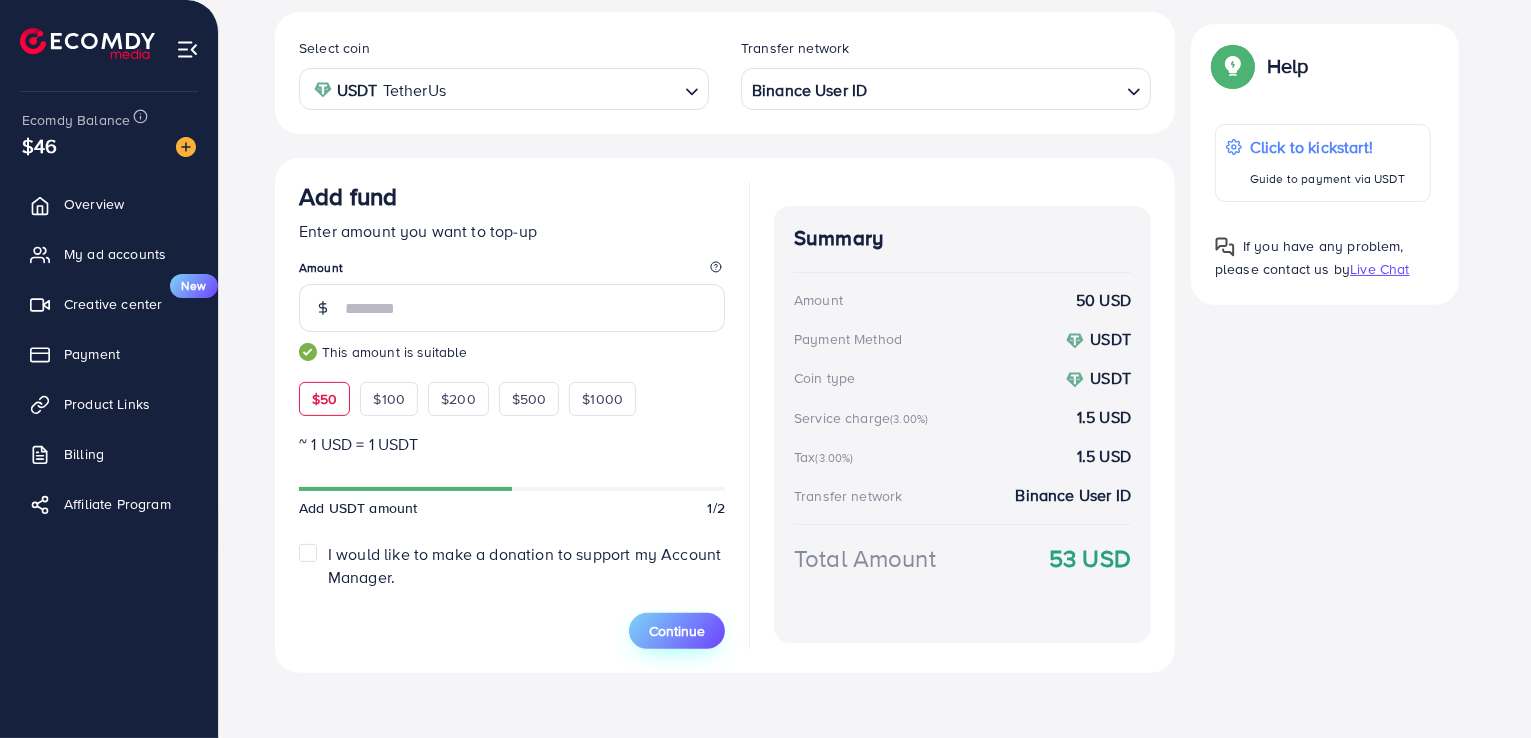 click on "Continue" at bounding box center (677, 631) 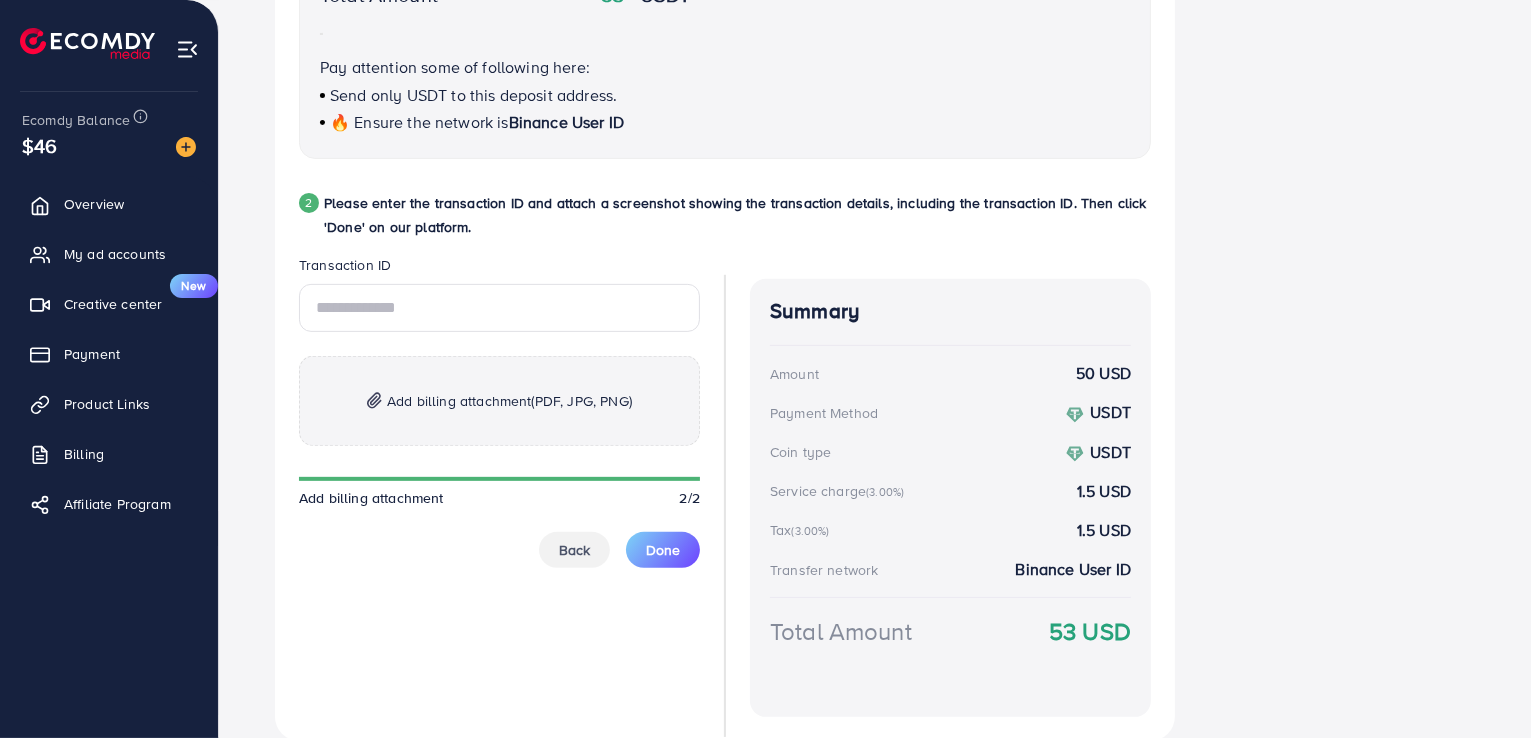 scroll, scrollTop: 757, scrollLeft: 0, axis: vertical 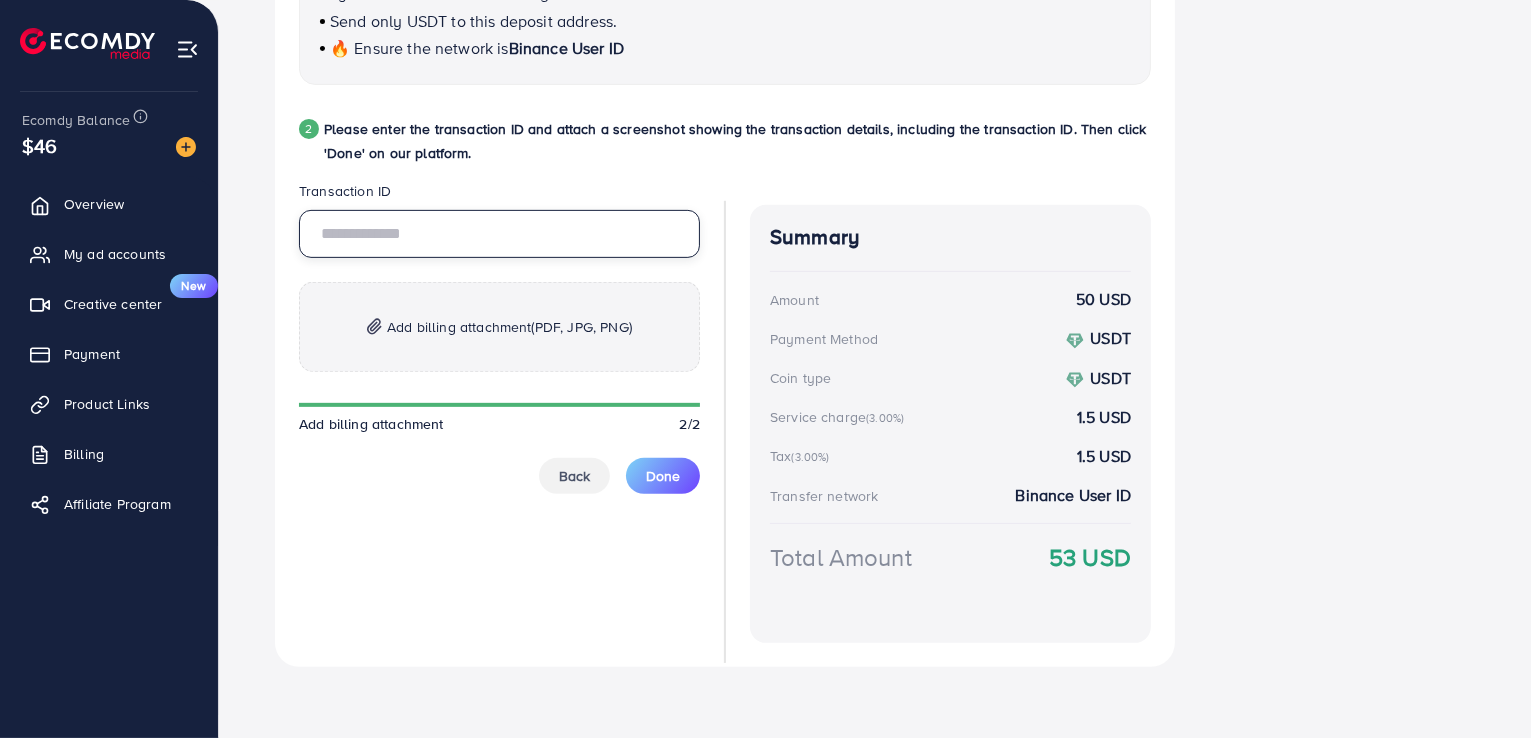 click at bounding box center [499, 234] 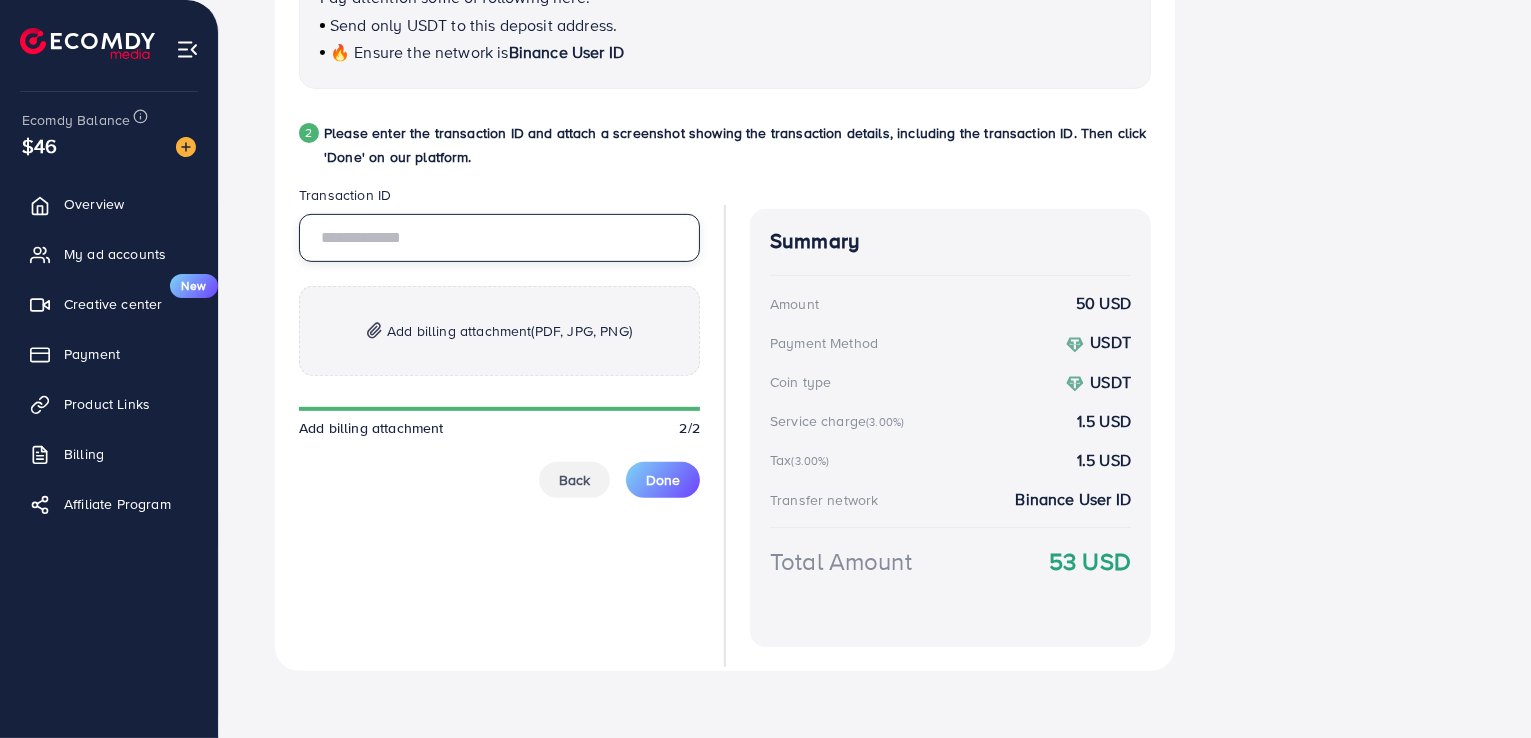 scroll, scrollTop: 757, scrollLeft: 0, axis: vertical 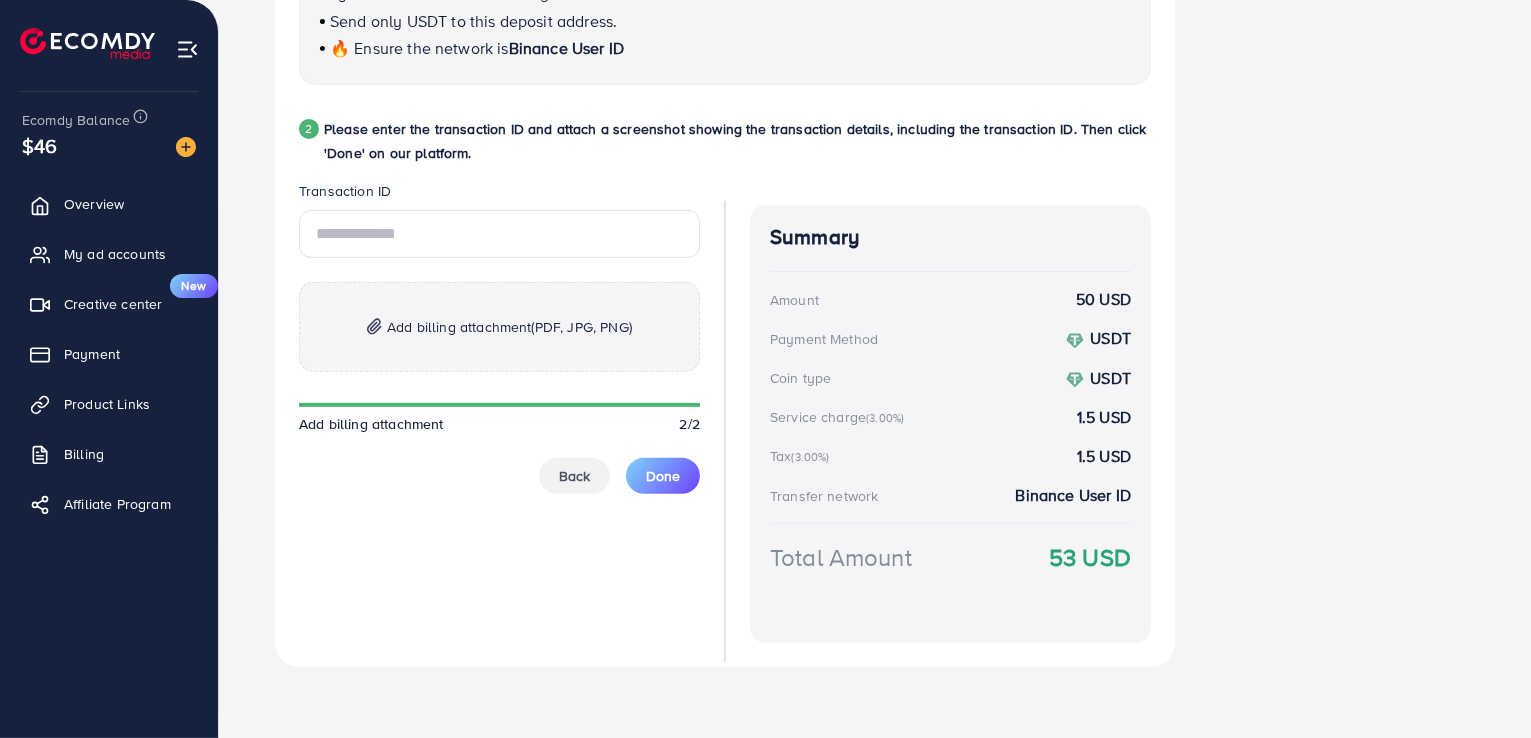click on "Add billing attachment  (PDF, JPG, PNG)" at bounding box center [499, 327] 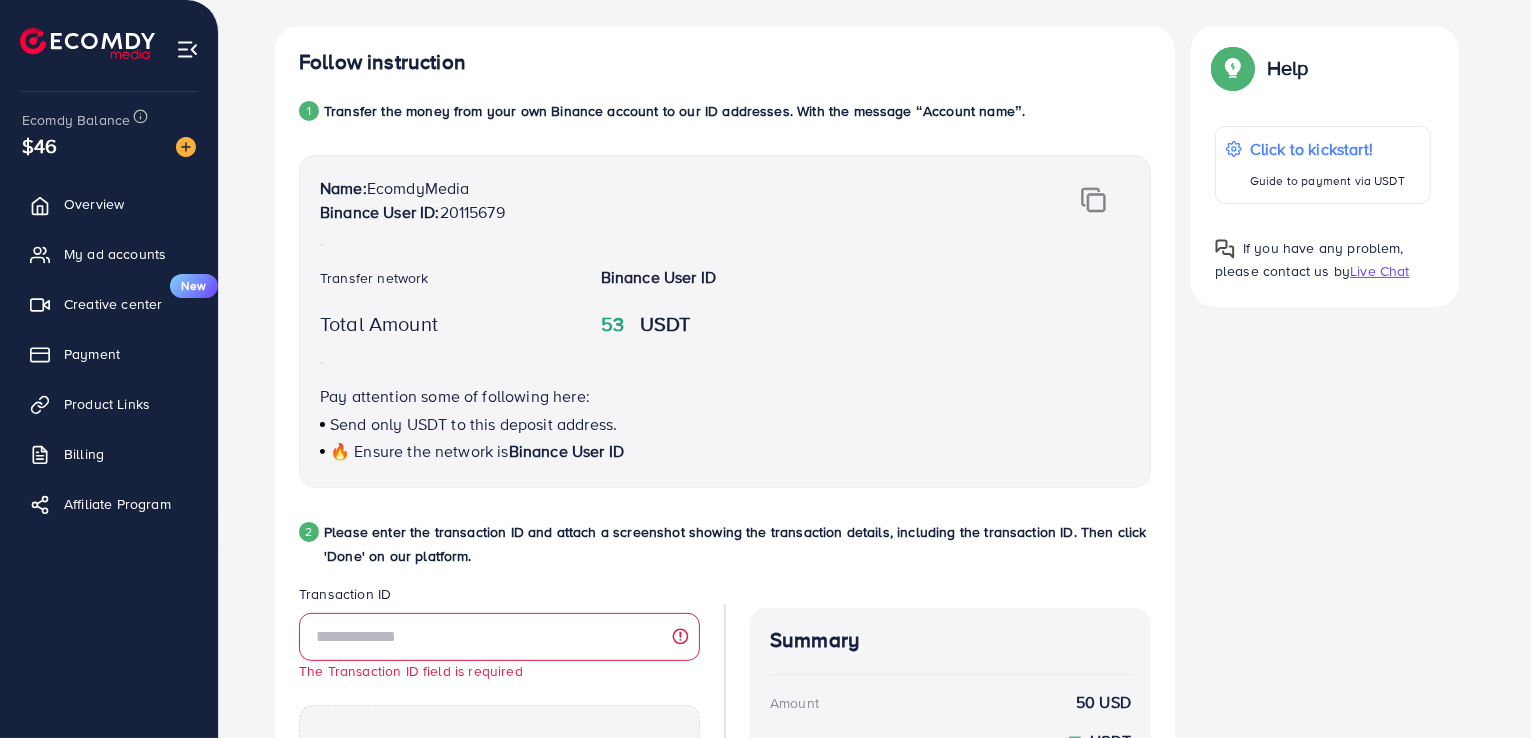 scroll, scrollTop: 357, scrollLeft: 0, axis: vertical 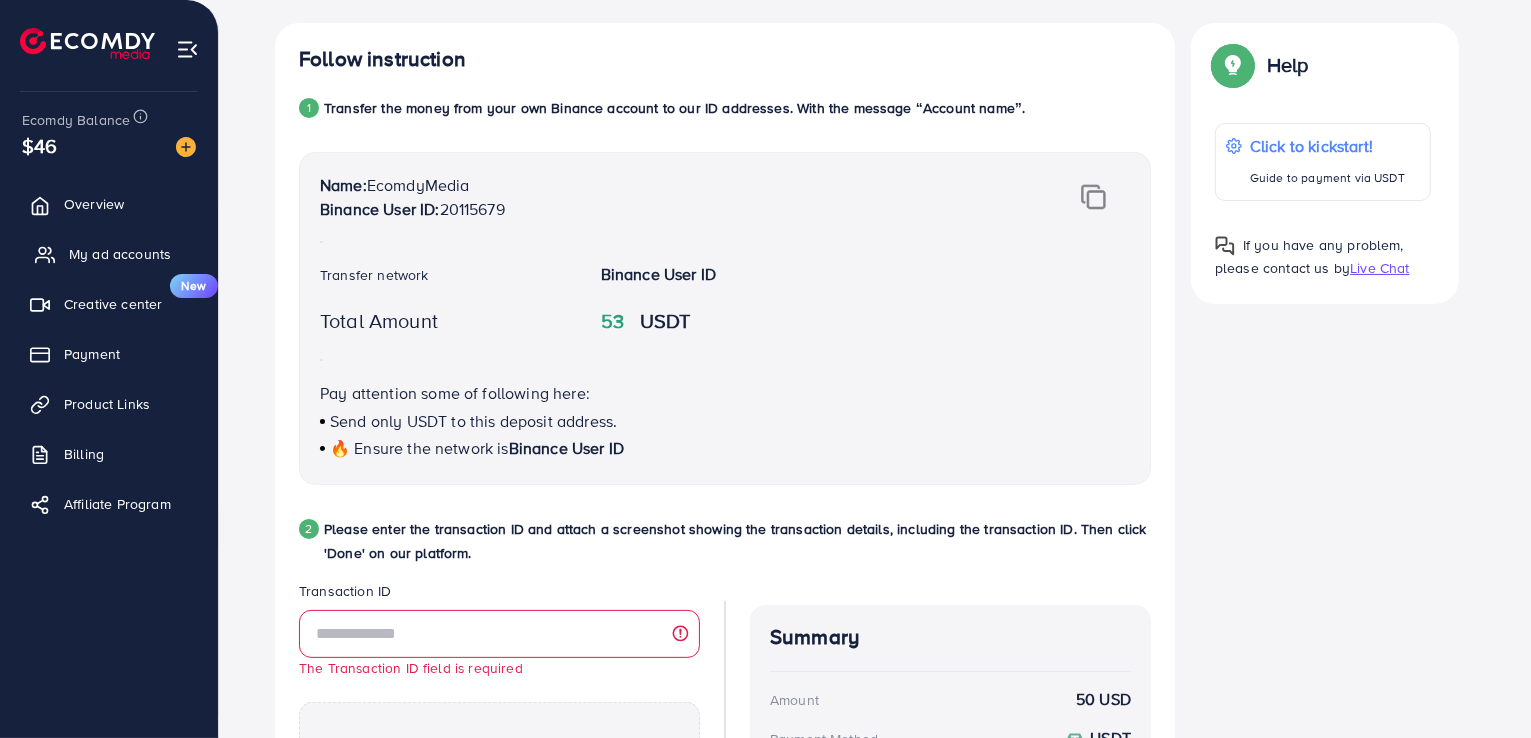 click on "My ad accounts" at bounding box center [120, 254] 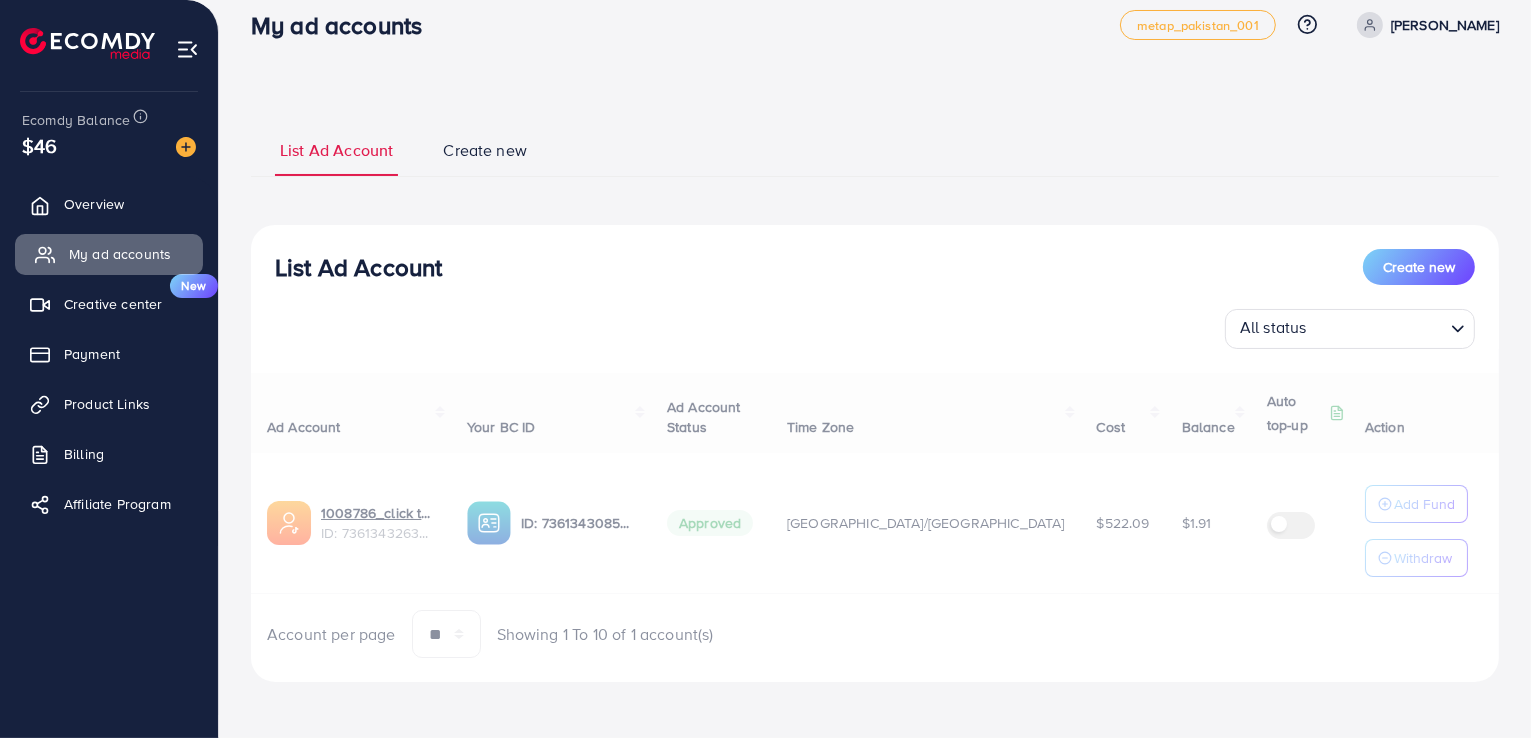 scroll, scrollTop: 0, scrollLeft: 0, axis: both 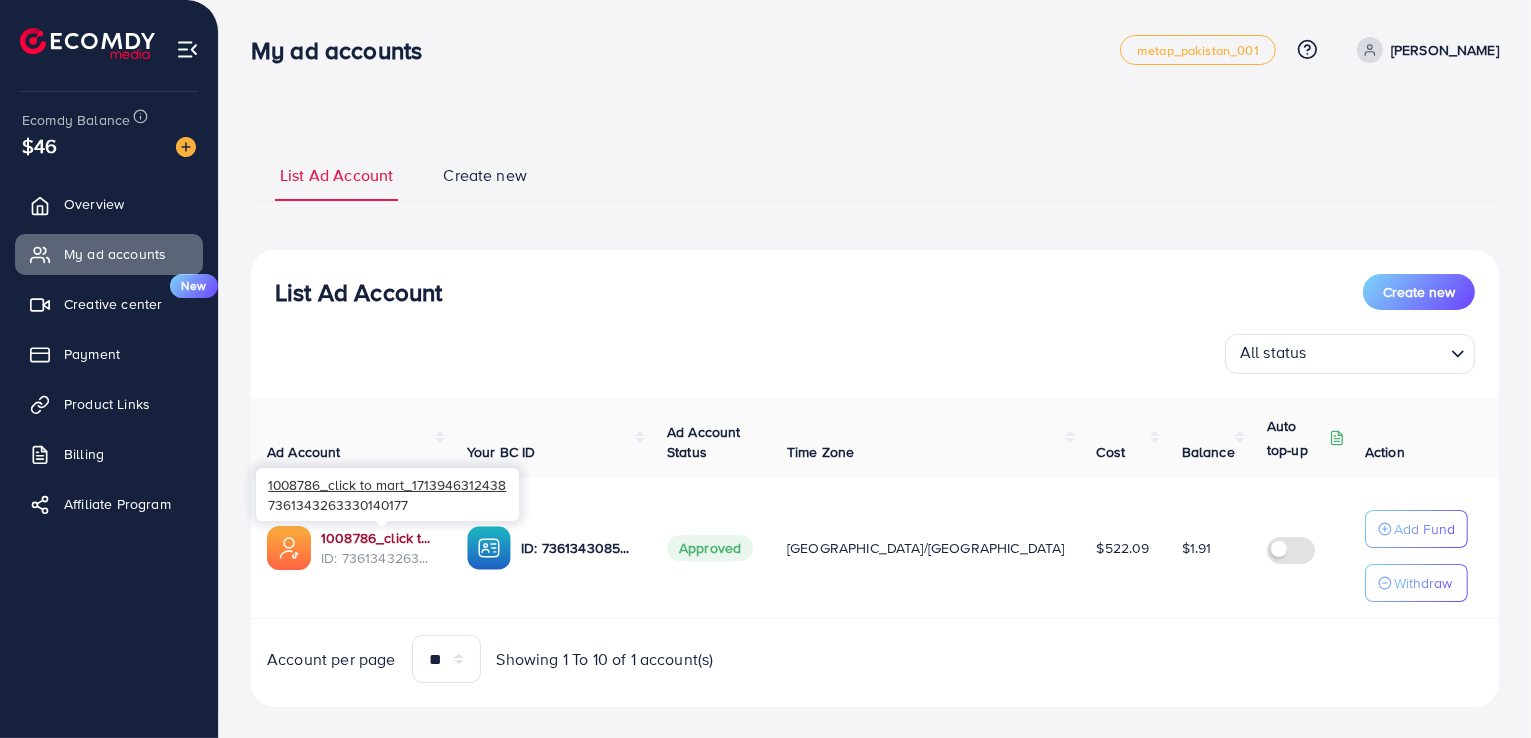 click on "1008786_click to mart_1713946312438" at bounding box center (378, 538) 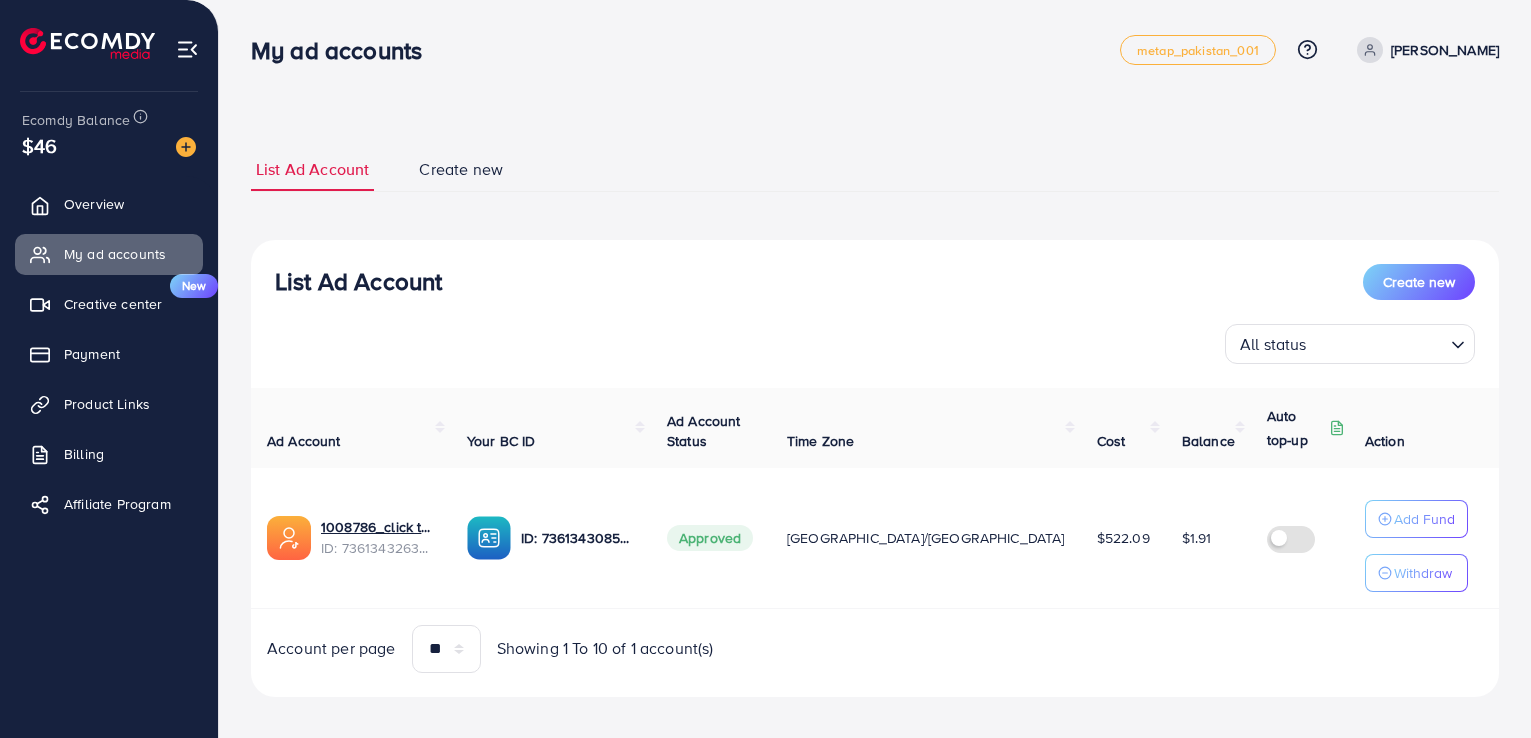 scroll, scrollTop: 0, scrollLeft: 0, axis: both 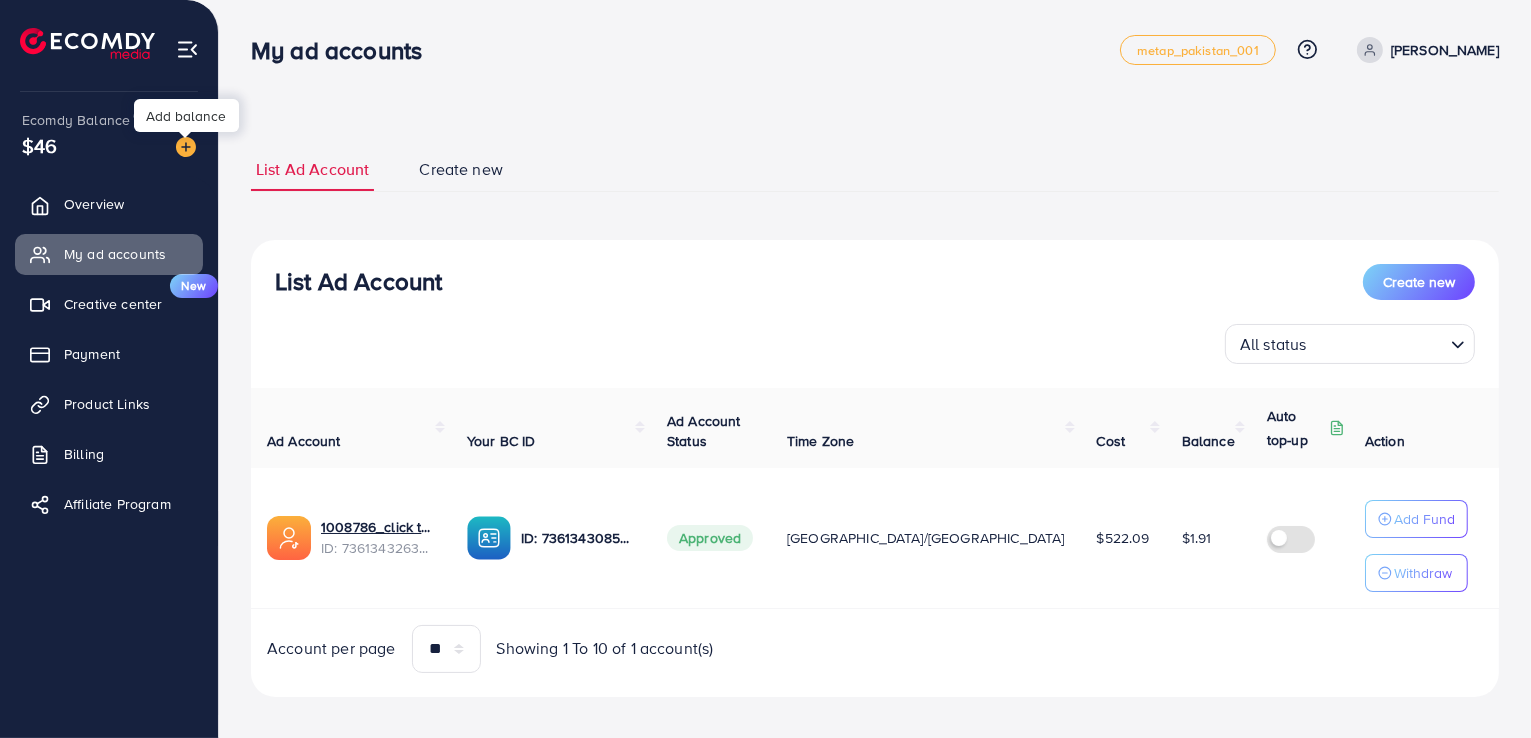 click at bounding box center (186, 147) 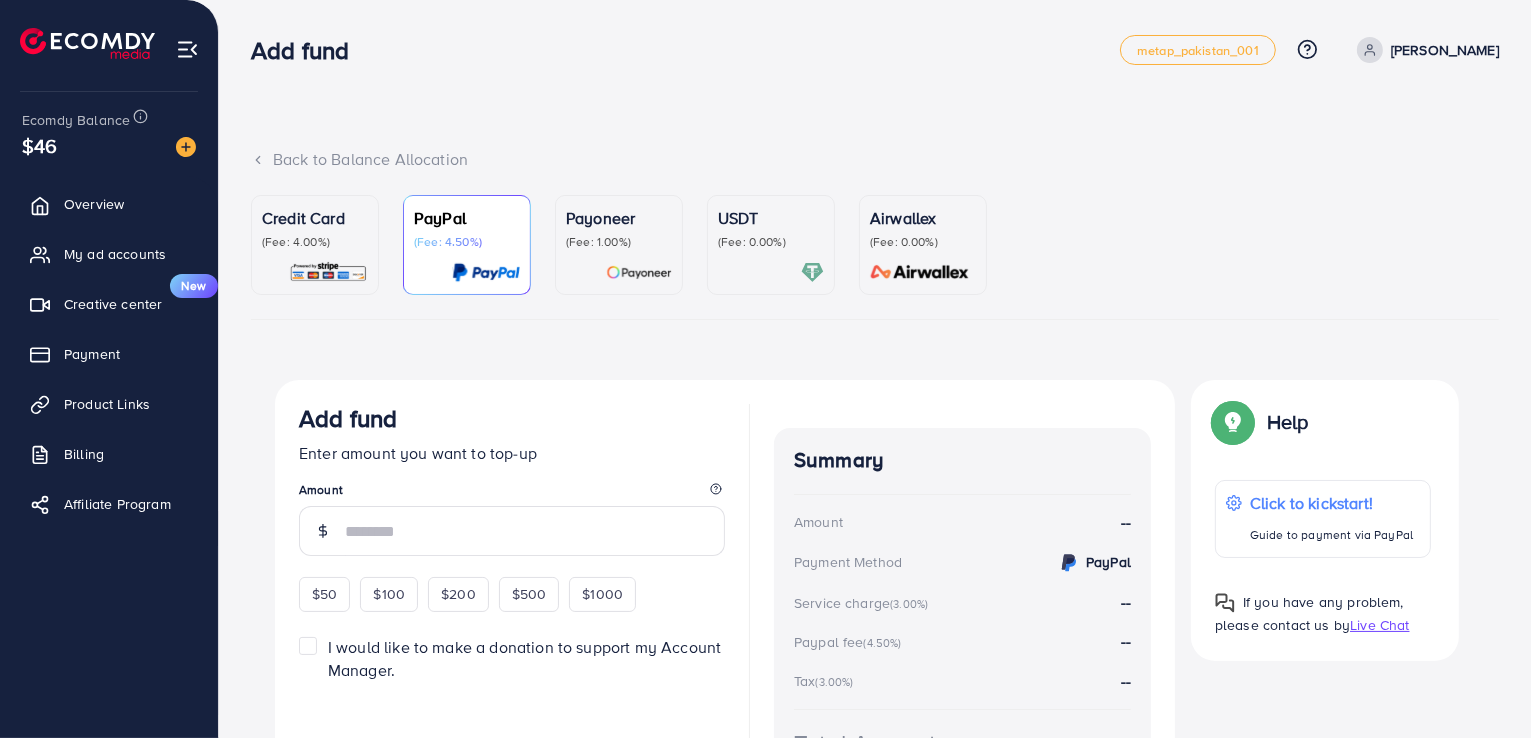 click on "USDT   (Fee: 0.00%)" at bounding box center (771, 245) 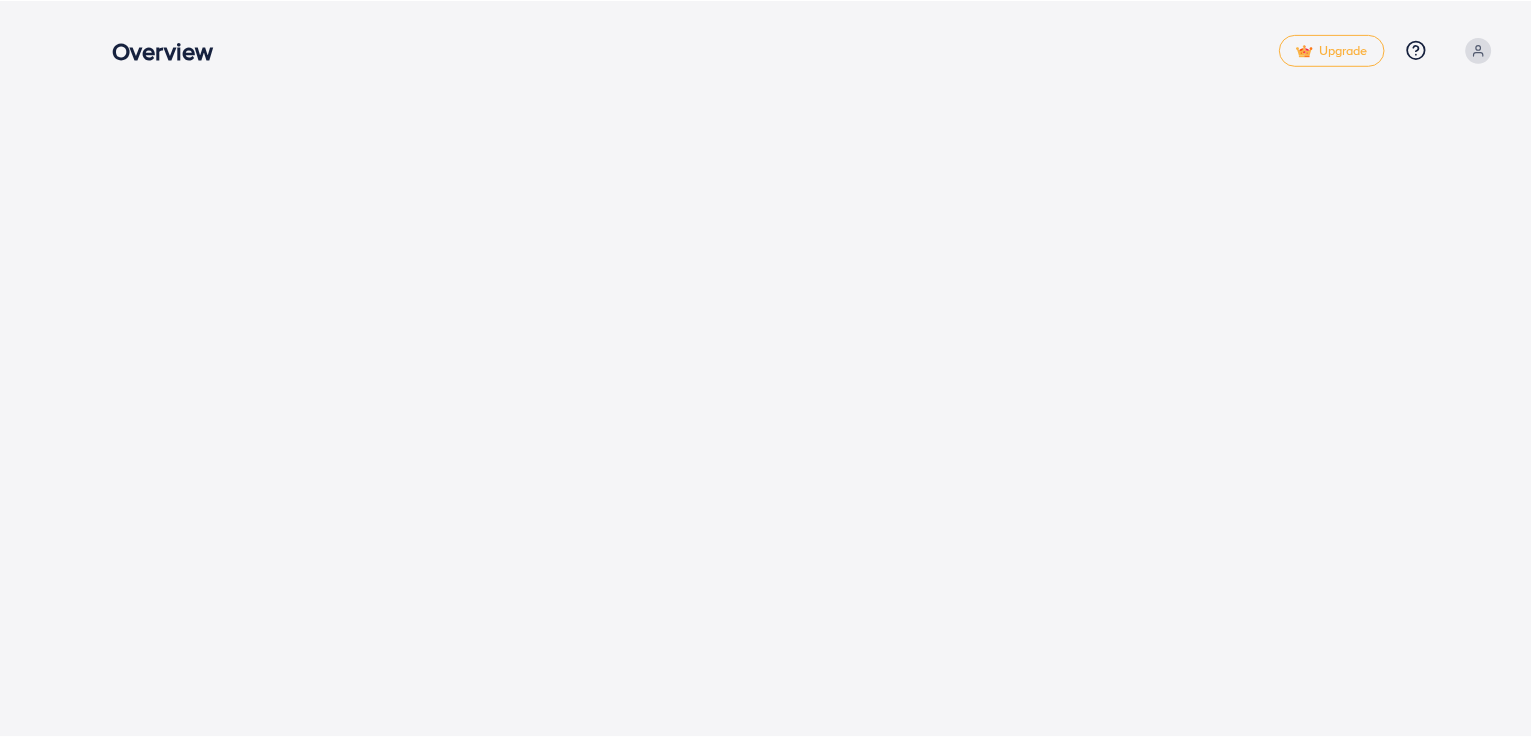 scroll, scrollTop: 0, scrollLeft: 0, axis: both 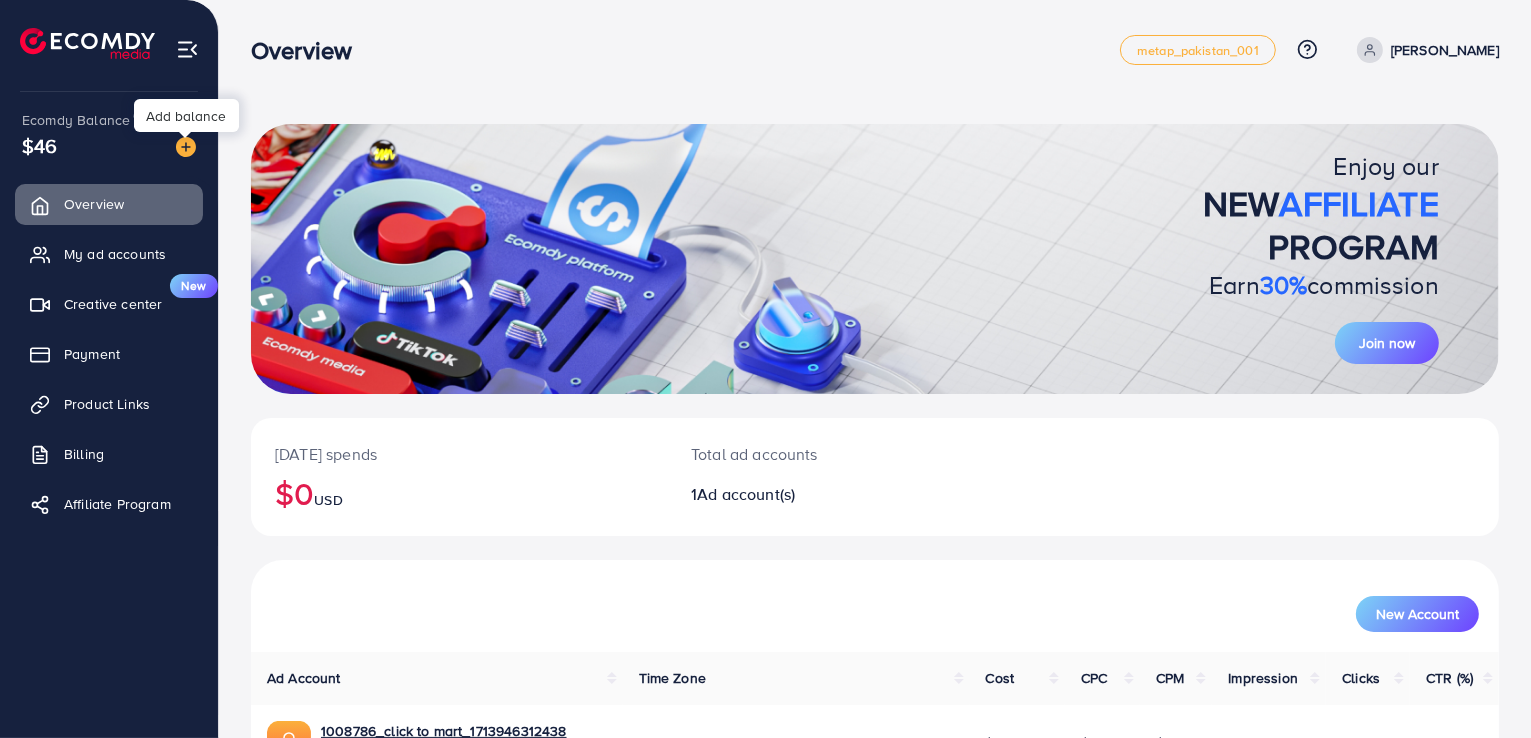 click at bounding box center [186, 147] 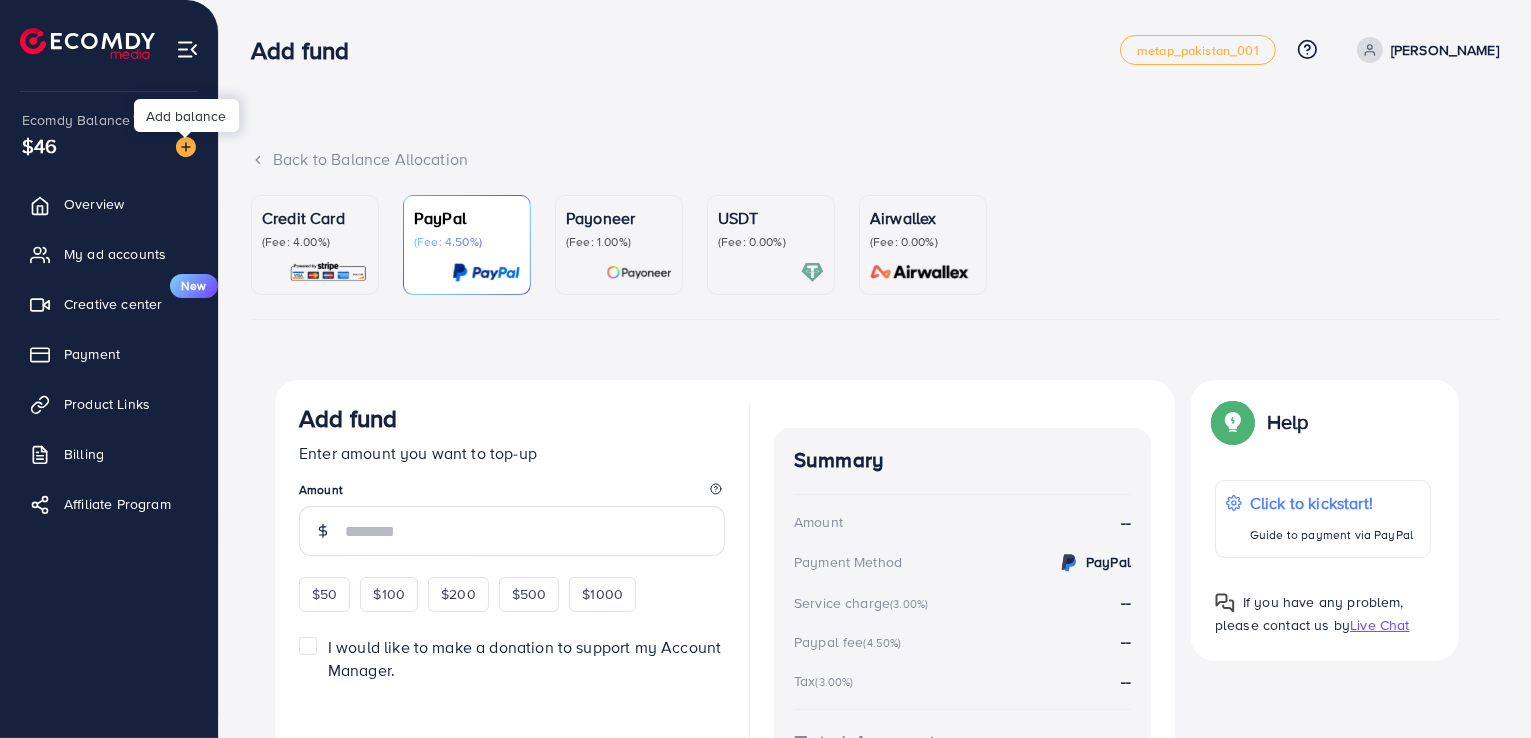 click at bounding box center [186, 147] 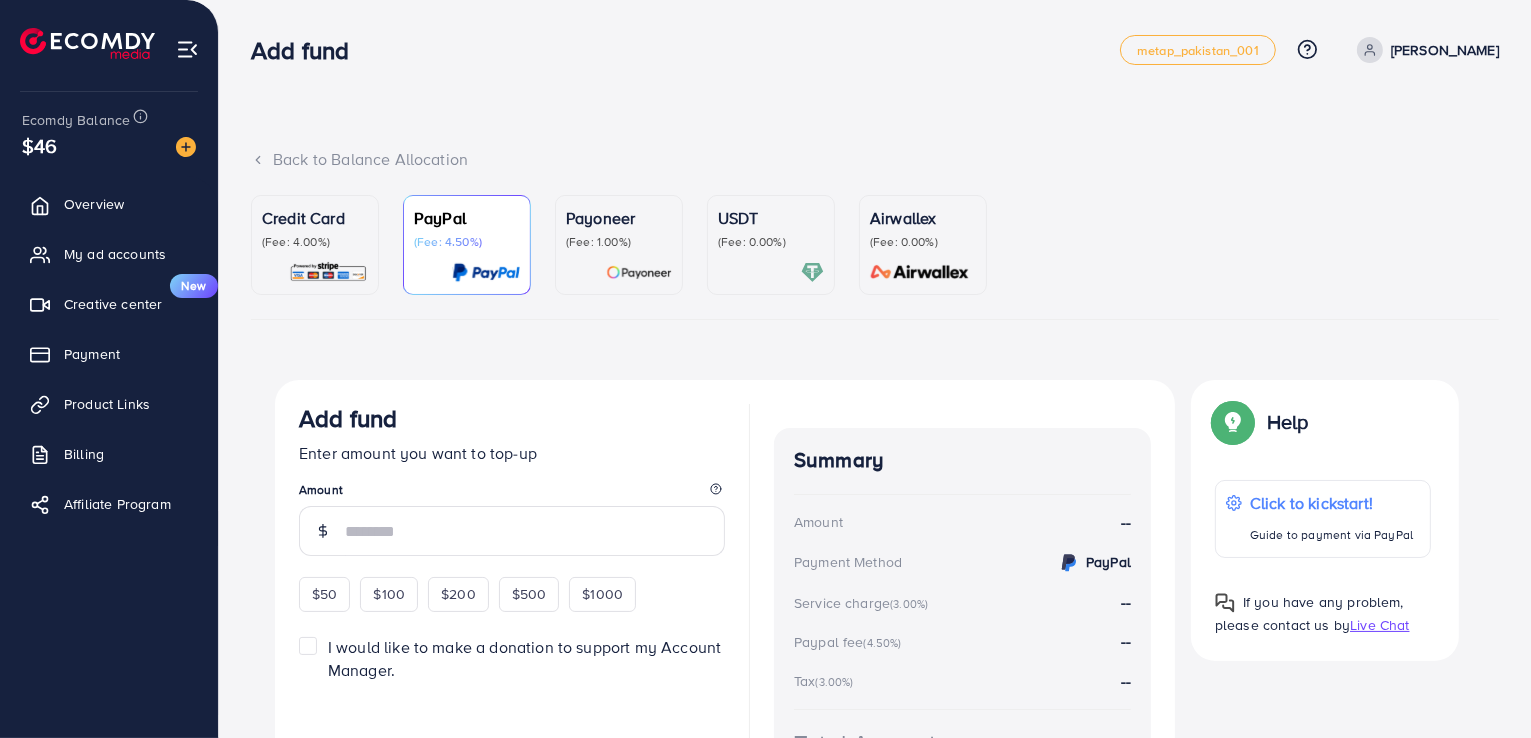 click on "USDT   (Fee: 0.00%)" at bounding box center [771, 228] 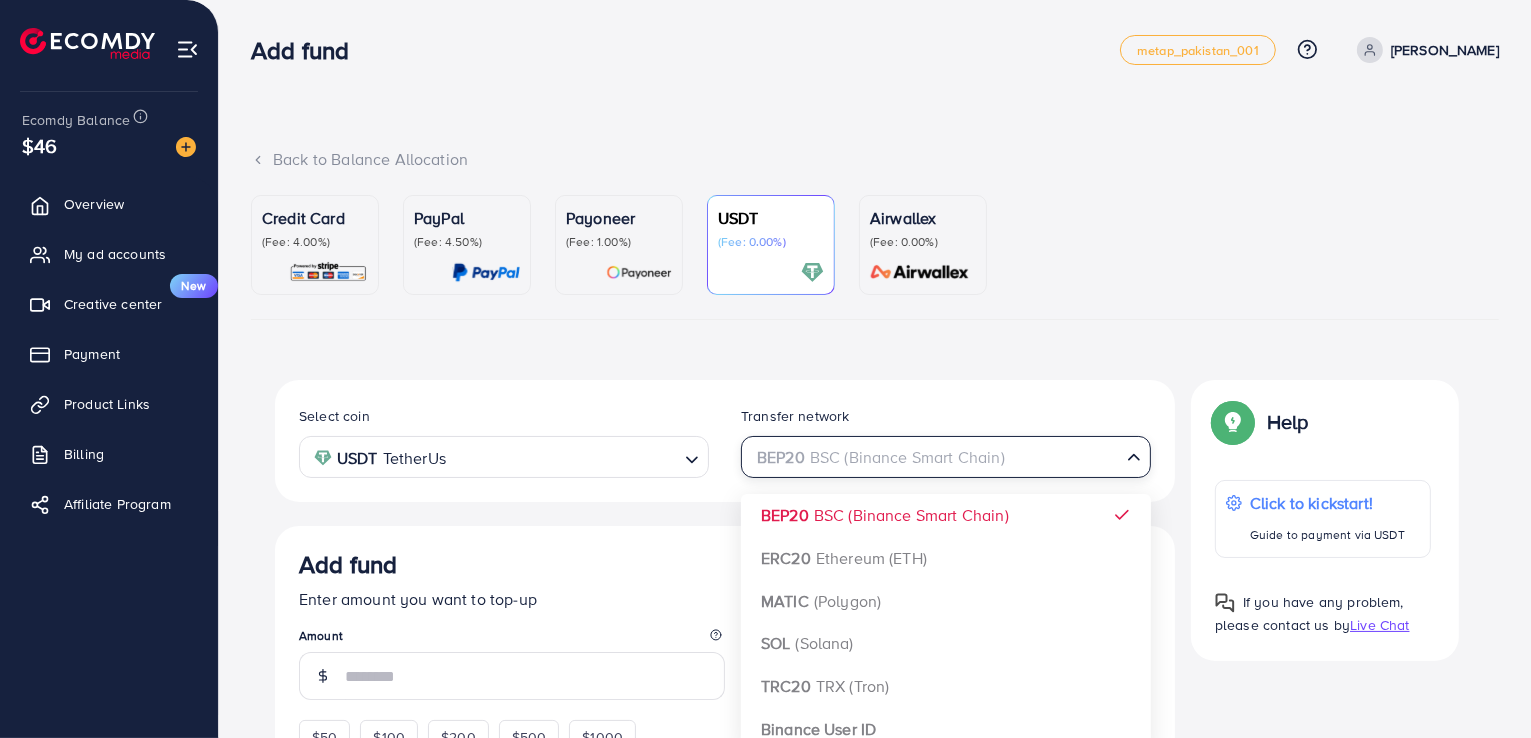 click at bounding box center [934, 457] 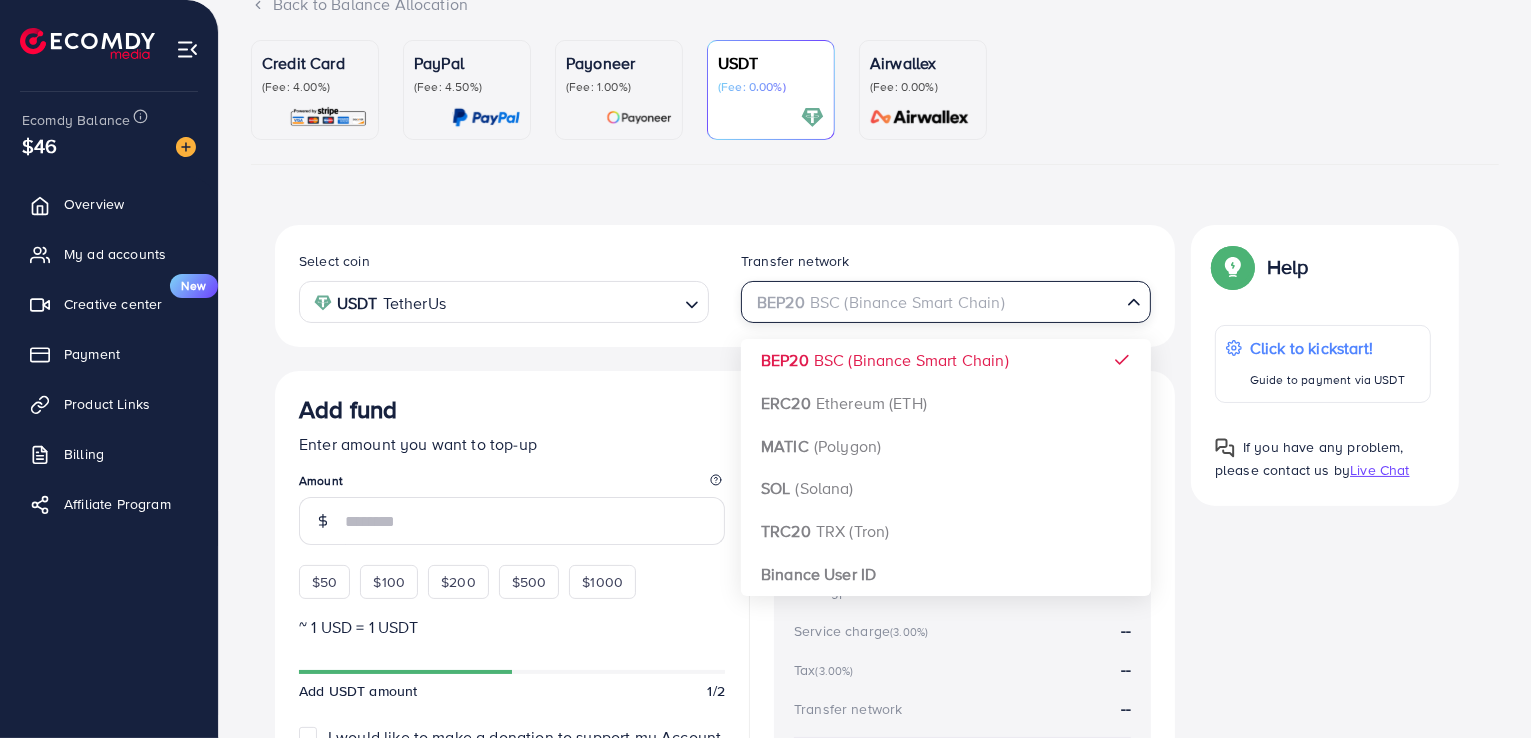 scroll, scrollTop: 200, scrollLeft: 0, axis: vertical 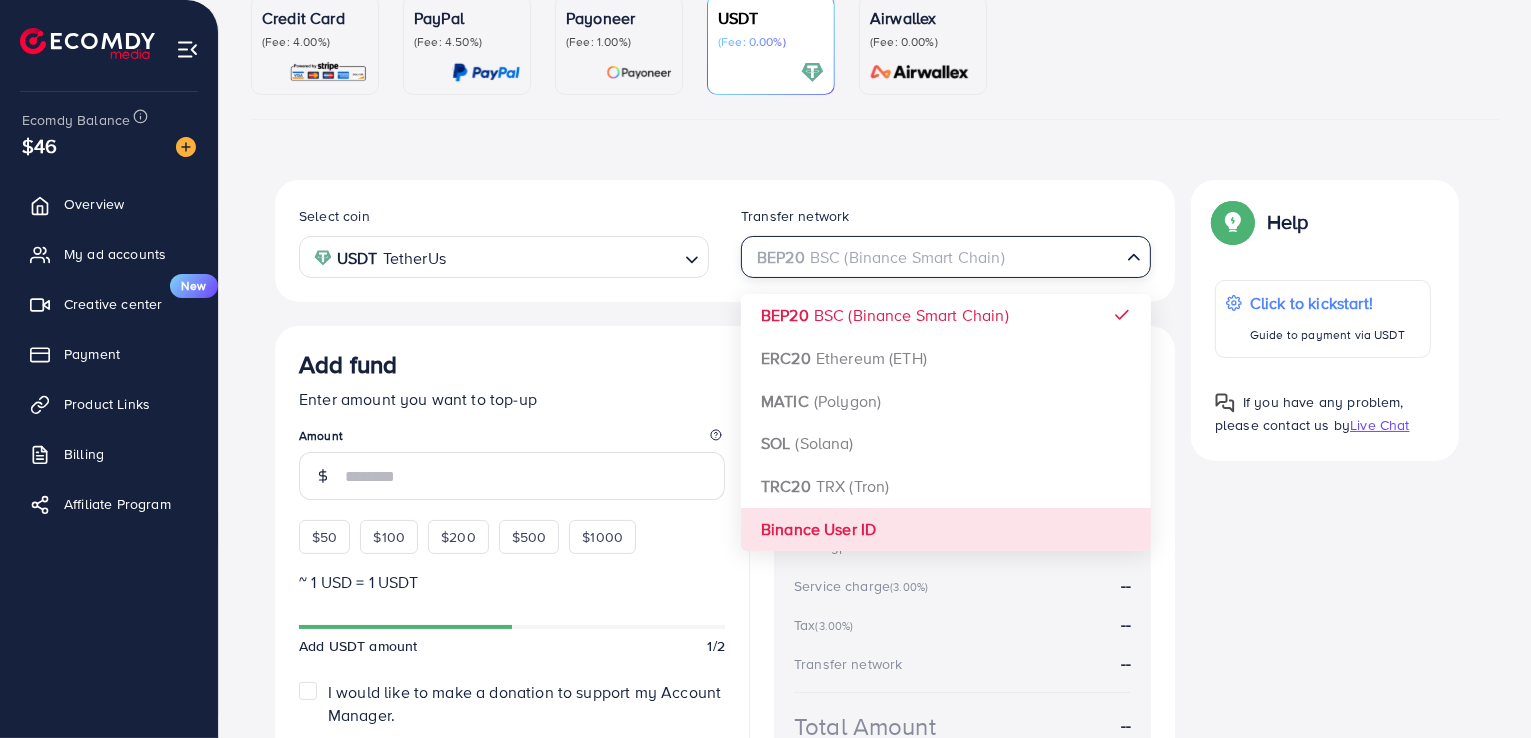 click on "Select coin   USDT TetherUs           Loading...     Transfer network   BEP20 BSC (Binance Smart Chain)           Loading...     BEP20 BSC (Binance Smart Chain) ERC20 Ethereum (ETH) MATIC (Polygon) SOL (Solana) TRC20 TRX (Tron) Binance User ID        Add fund  Enter amount you want to top-up Amount $50 $100 $200 $500 $1000  ~ 1 USD = 1 USDT   Add USDT amount  1/2 I would like to make a donation to support my Account Manager. 5% 10% 15% 20%  Continue   Summary   Amount   --   Payment Method   --   Coin type   --   Service charge   (3.00%)   --   Tax   (3.00%)   --   Transfer network   --   Total Amount   --" at bounding box center (725, 507) 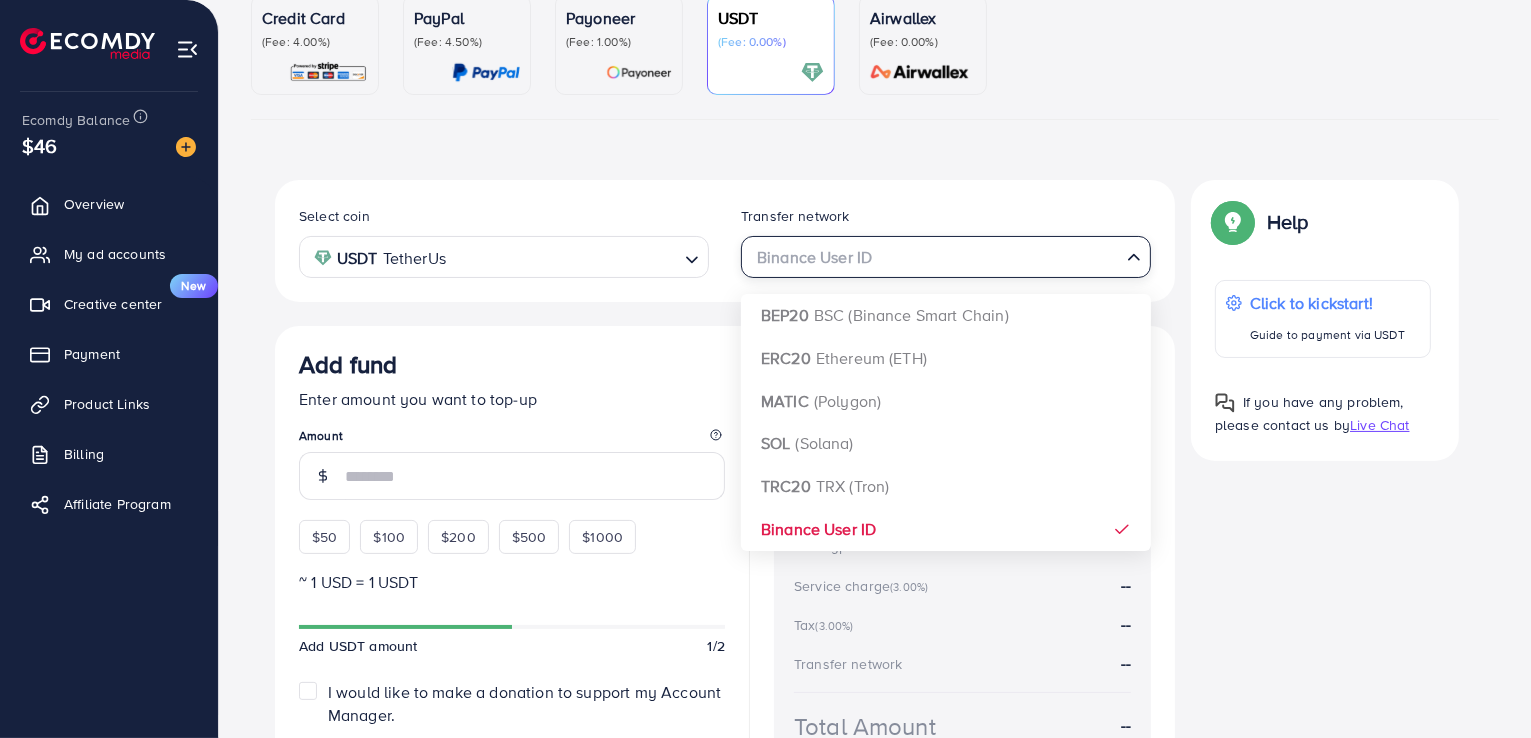 click at bounding box center (934, 257) 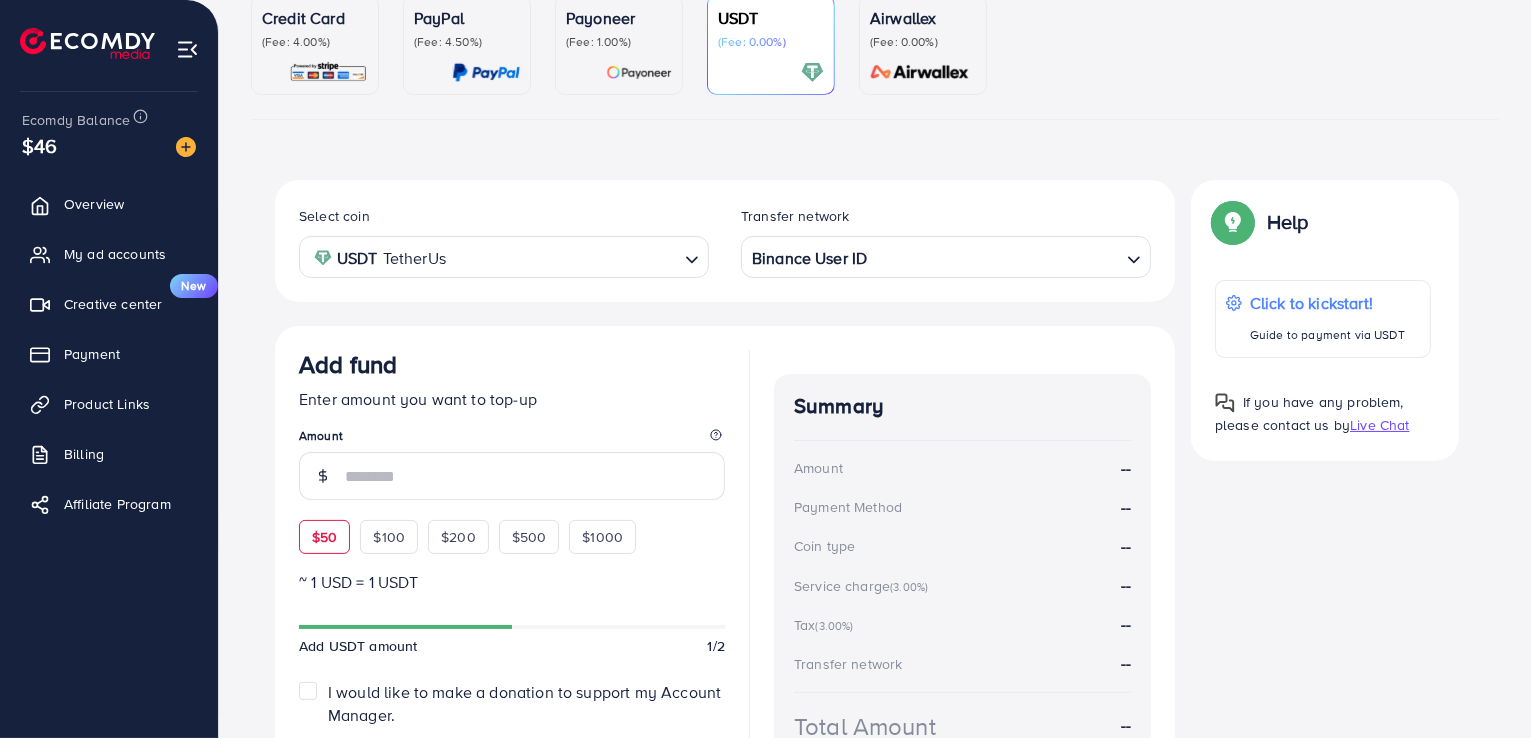 click on "$50" at bounding box center (324, 537) 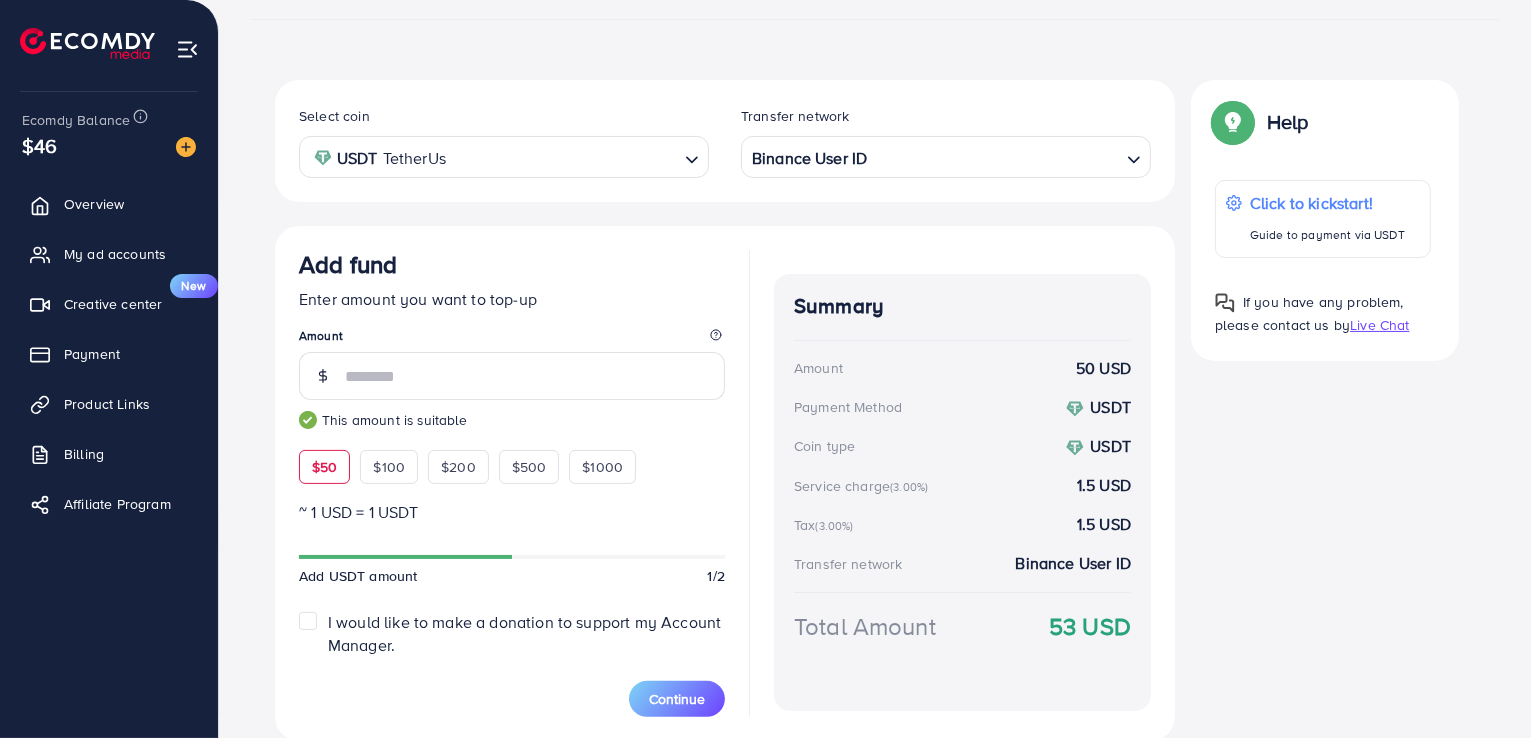 scroll, scrollTop: 374, scrollLeft: 0, axis: vertical 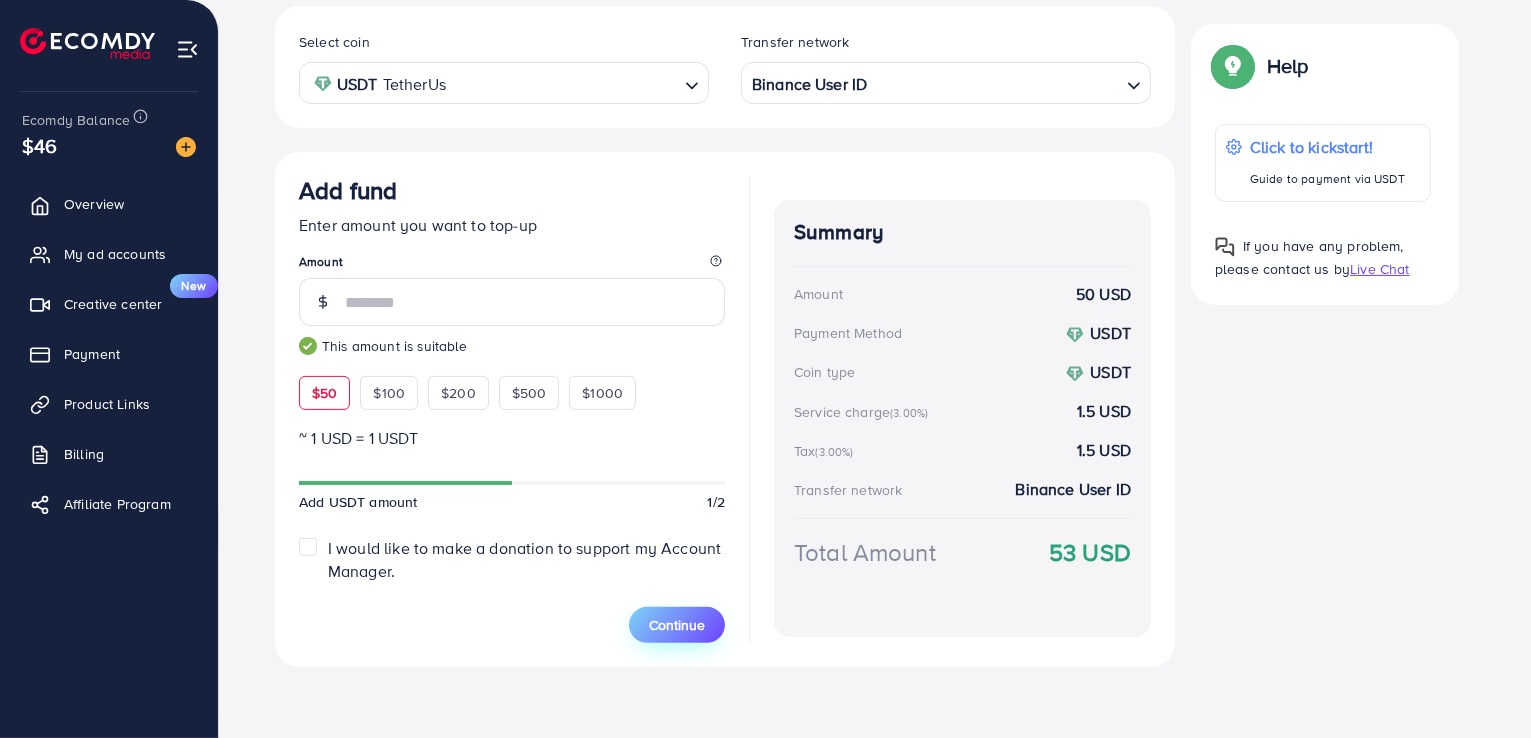 click on "Continue" at bounding box center [677, 625] 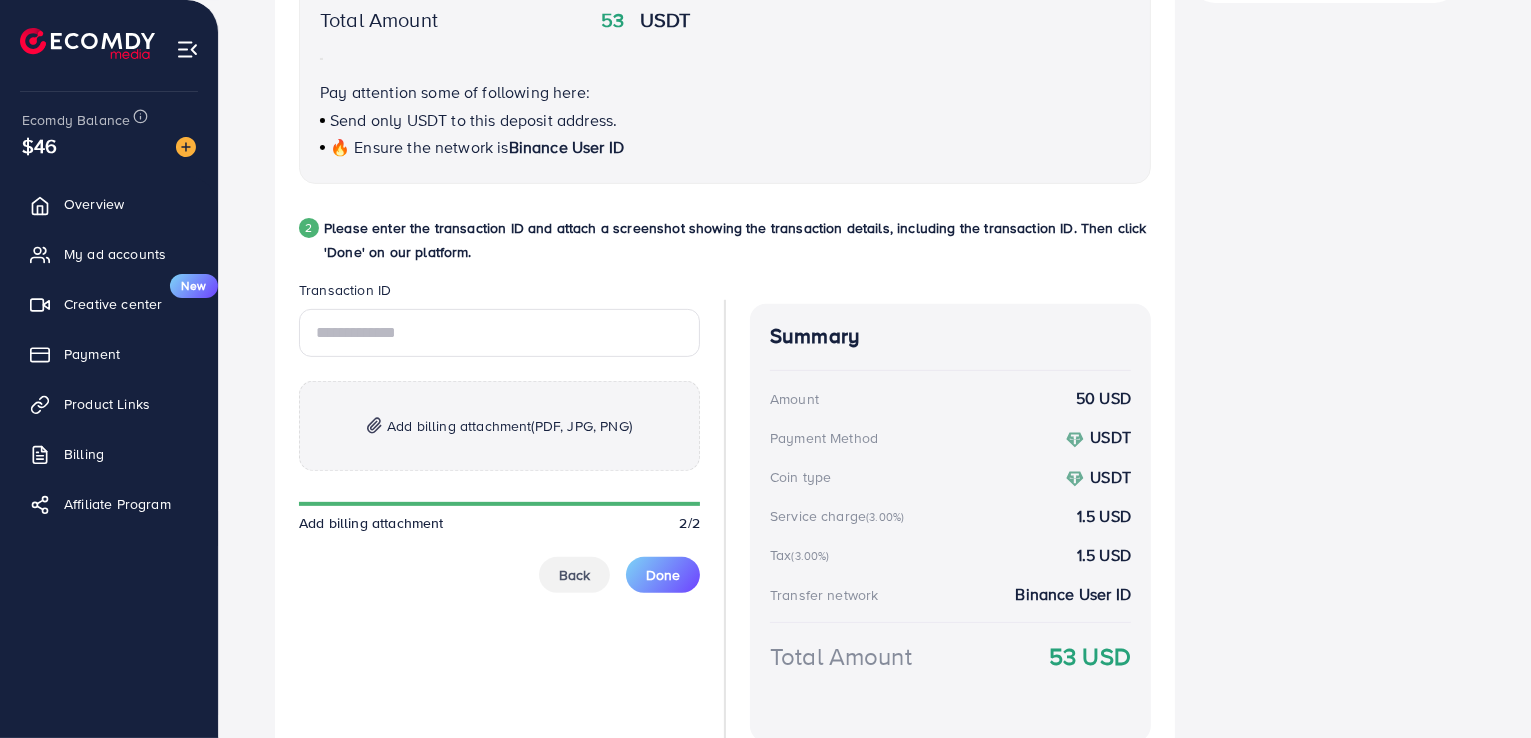 scroll, scrollTop: 757, scrollLeft: 0, axis: vertical 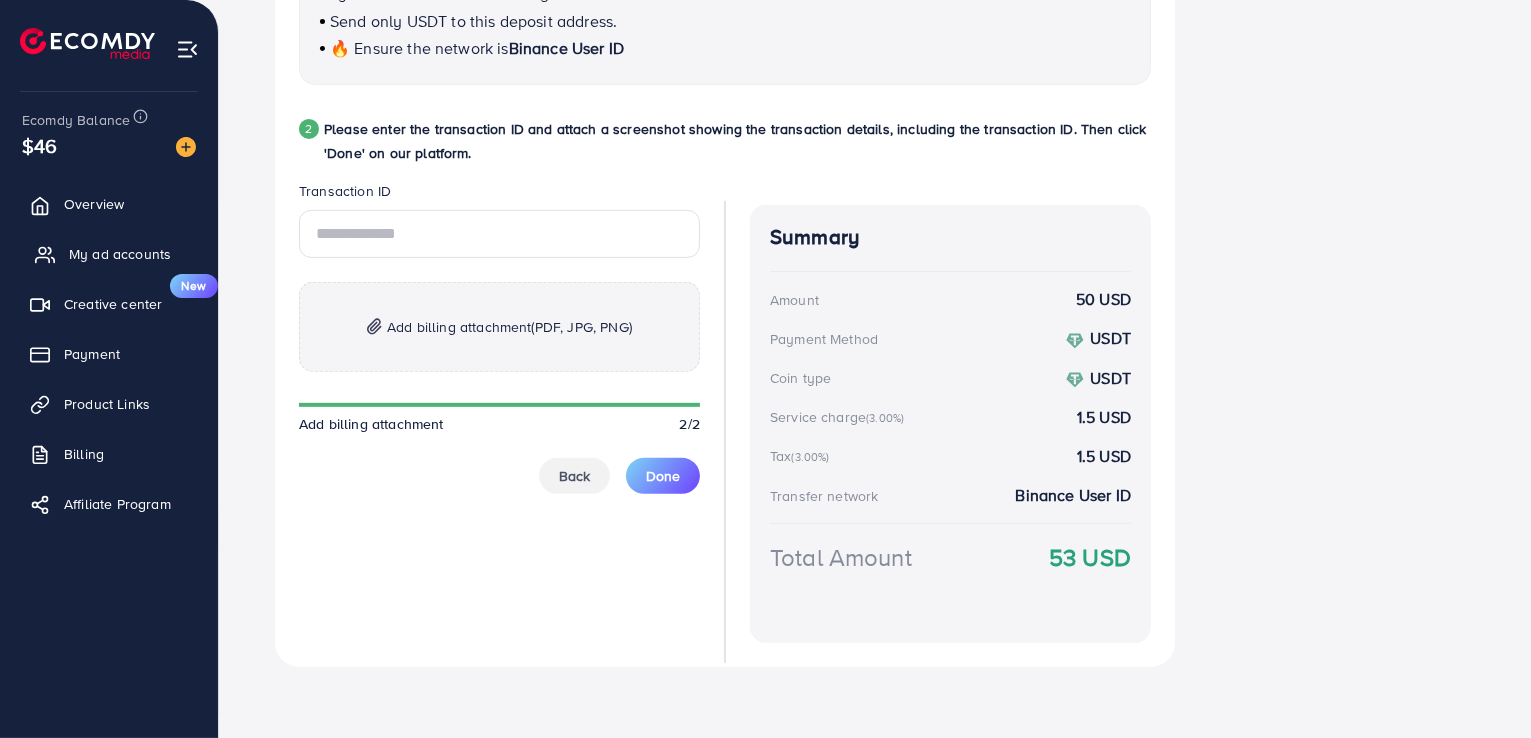 click on "My ad accounts" at bounding box center (120, 254) 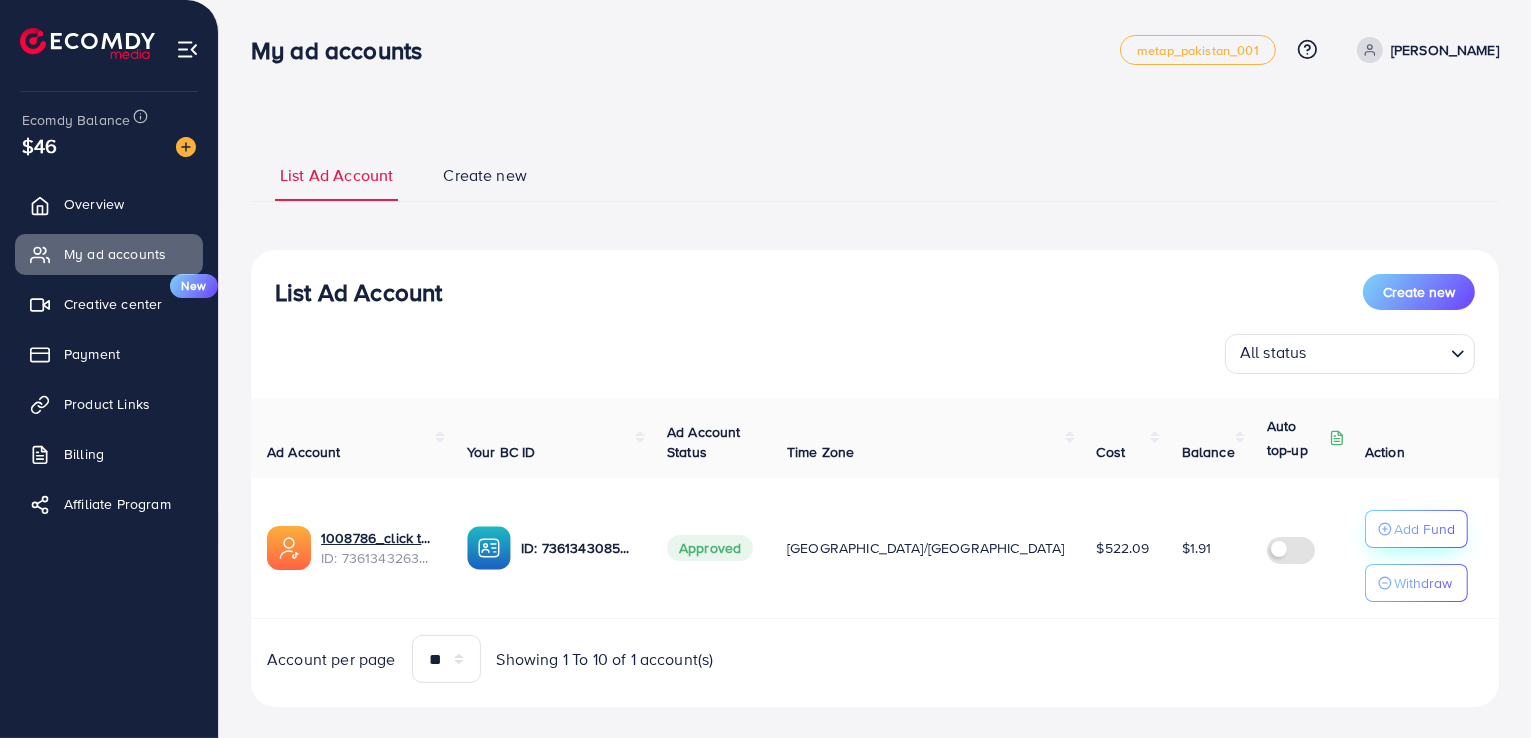 click on "Add Fund" at bounding box center (1424, 529) 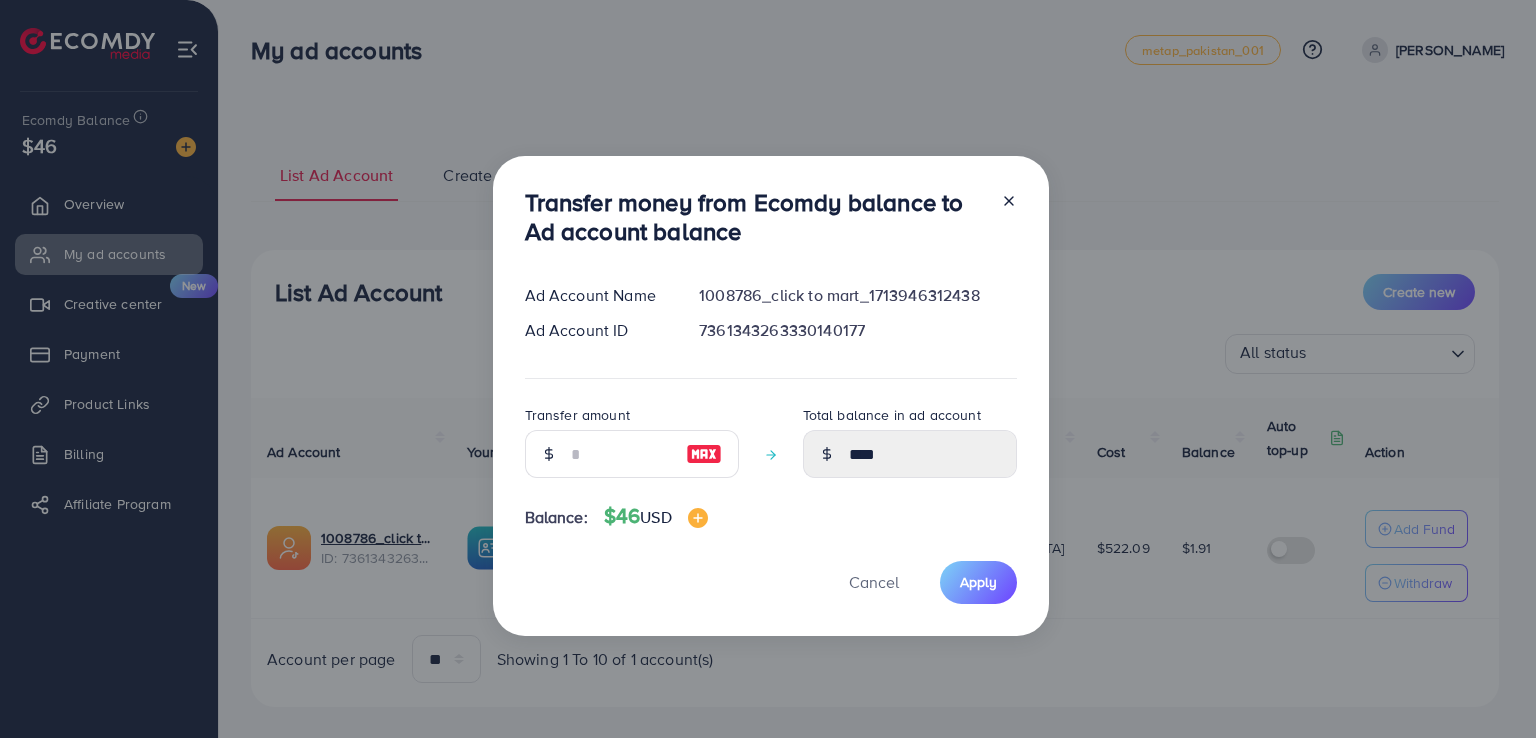 click on "Transfer money from Ecomdy balance to Ad account balance   Ad Account Name   1008786_click to mart_1713946312438   Ad Account ID   7361343263330140177   Transfer amount   Total balance in ad account  **** Balance:  $46  USD   Cancel   Apply" at bounding box center [768, 369] 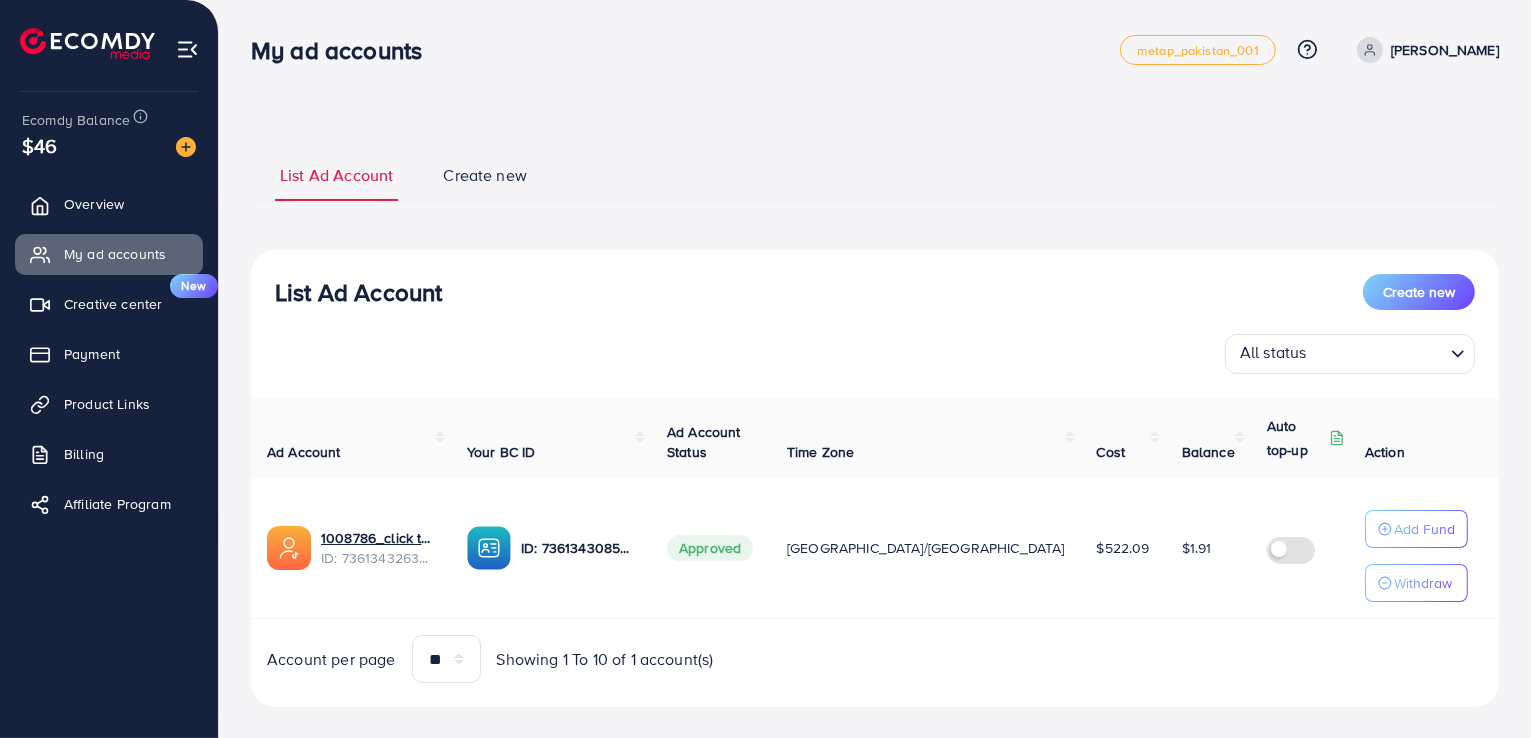 click on "Withdraw" at bounding box center [1423, 583] 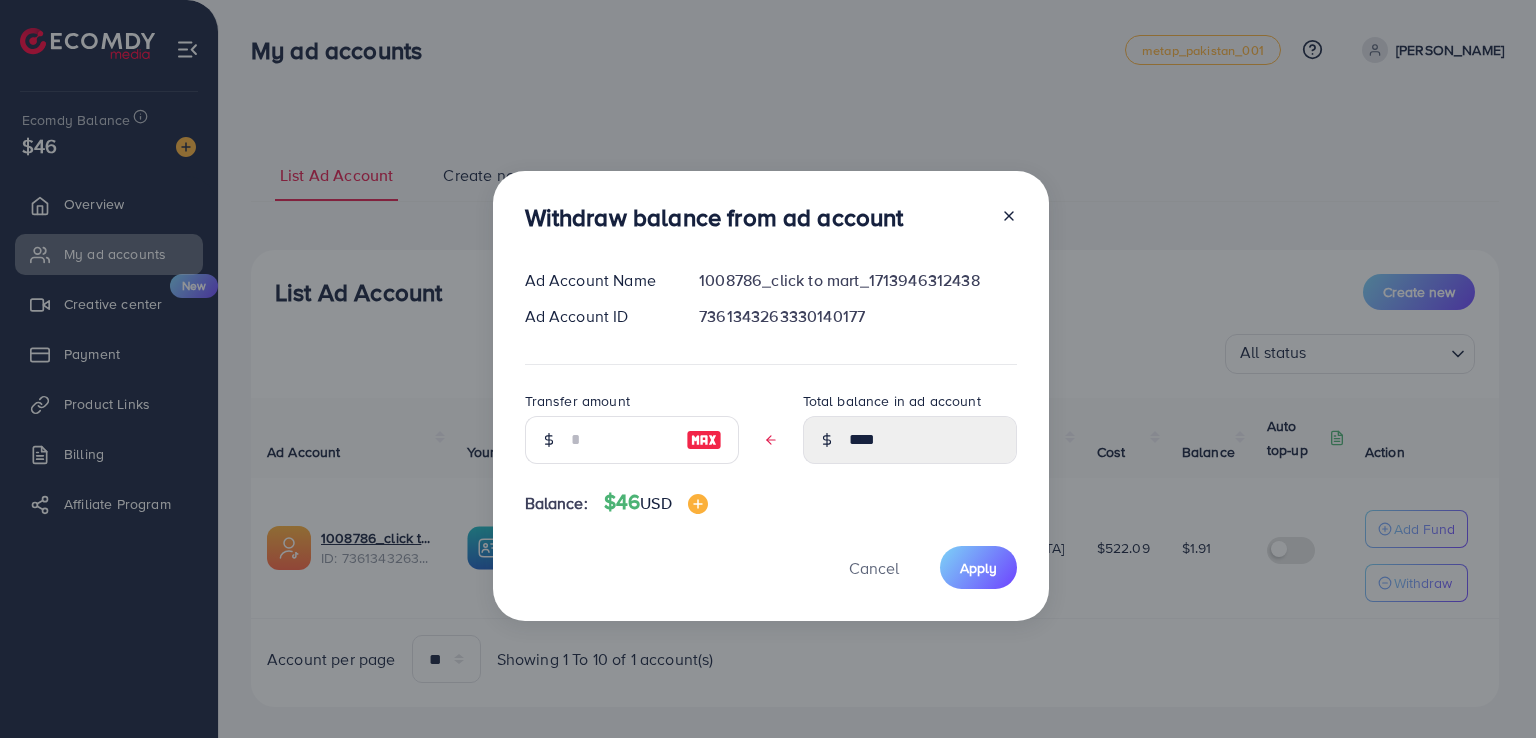 click on "Withdraw balance from ad account   Ad Account Name   1008786_click to mart_1713946312438   Ad Account ID   7361343263330140177   Transfer amount   Total balance in ad account  **** Balance:  $46  USD   Cancel   Apply" at bounding box center (768, 369) 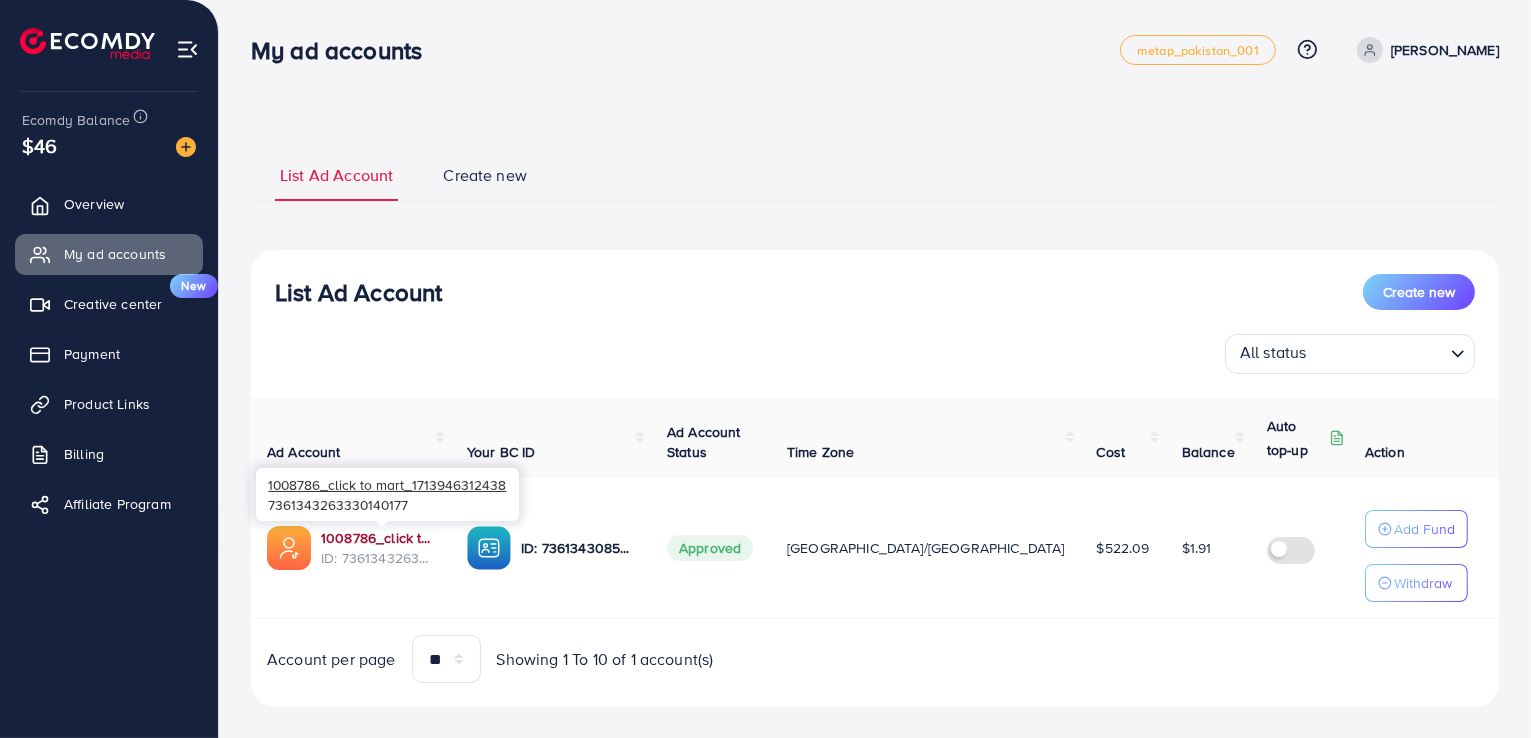 click on "1008786_click to mart_1713946312438" at bounding box center [378, 538] 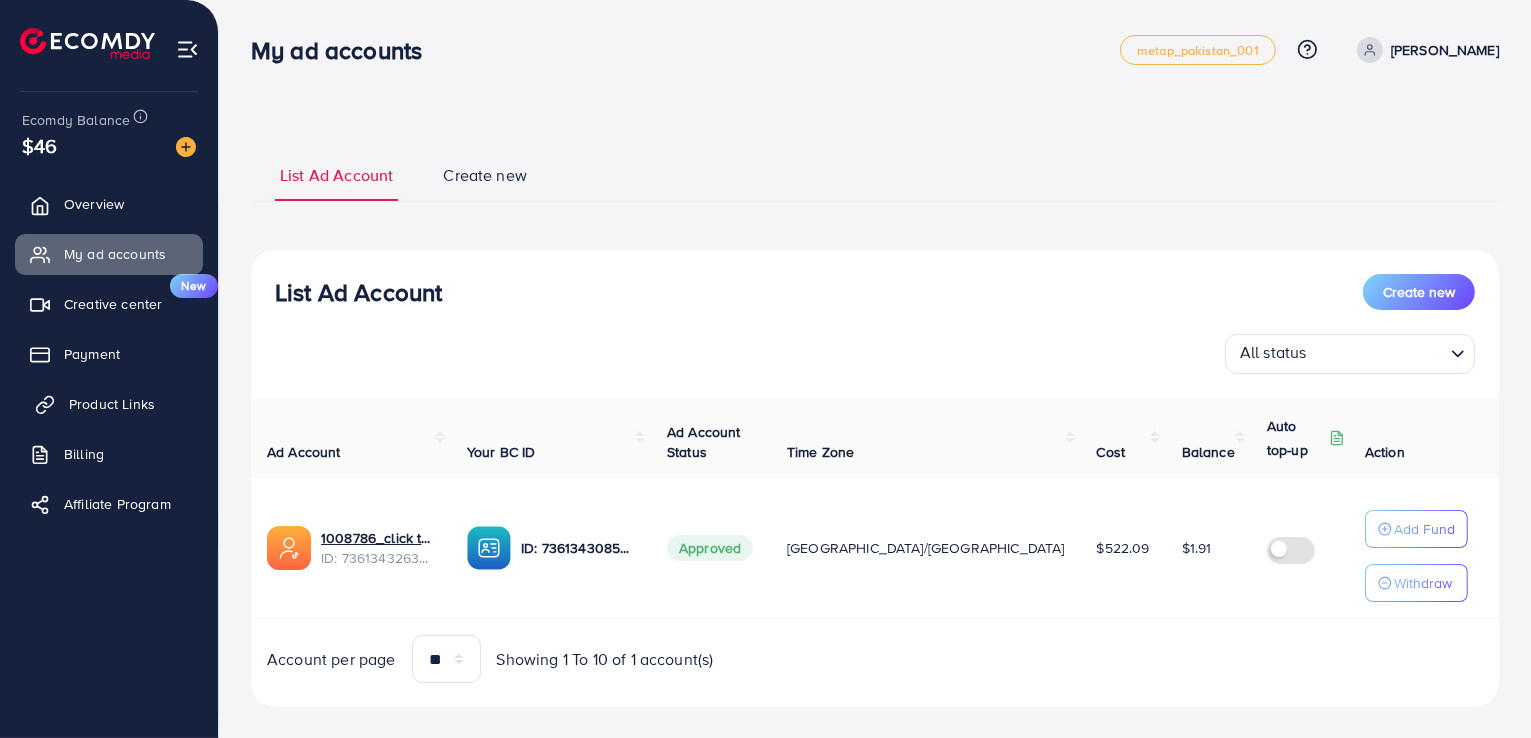 click on "Product Links" at bounding box center [112, 404] 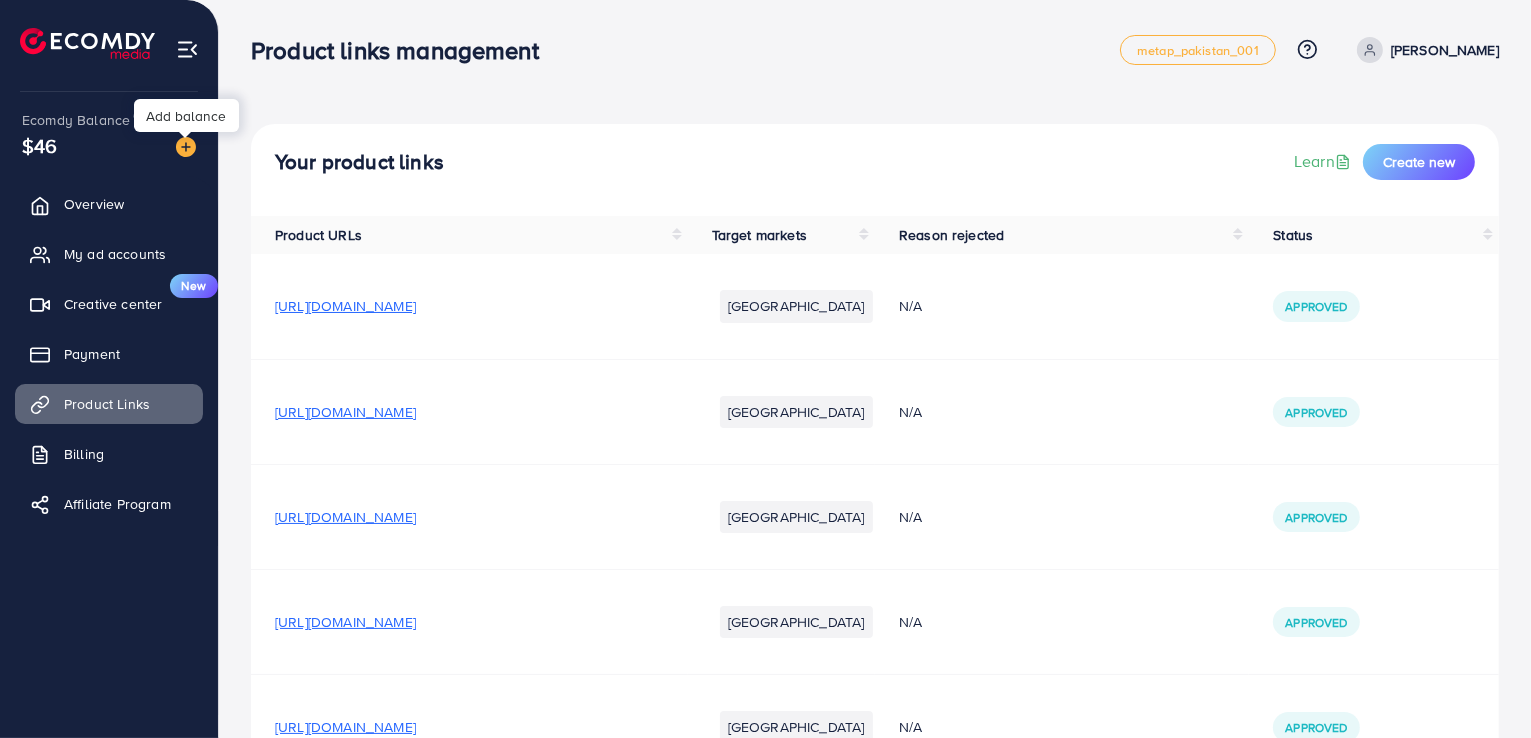 click at bounding box center [186, 147] 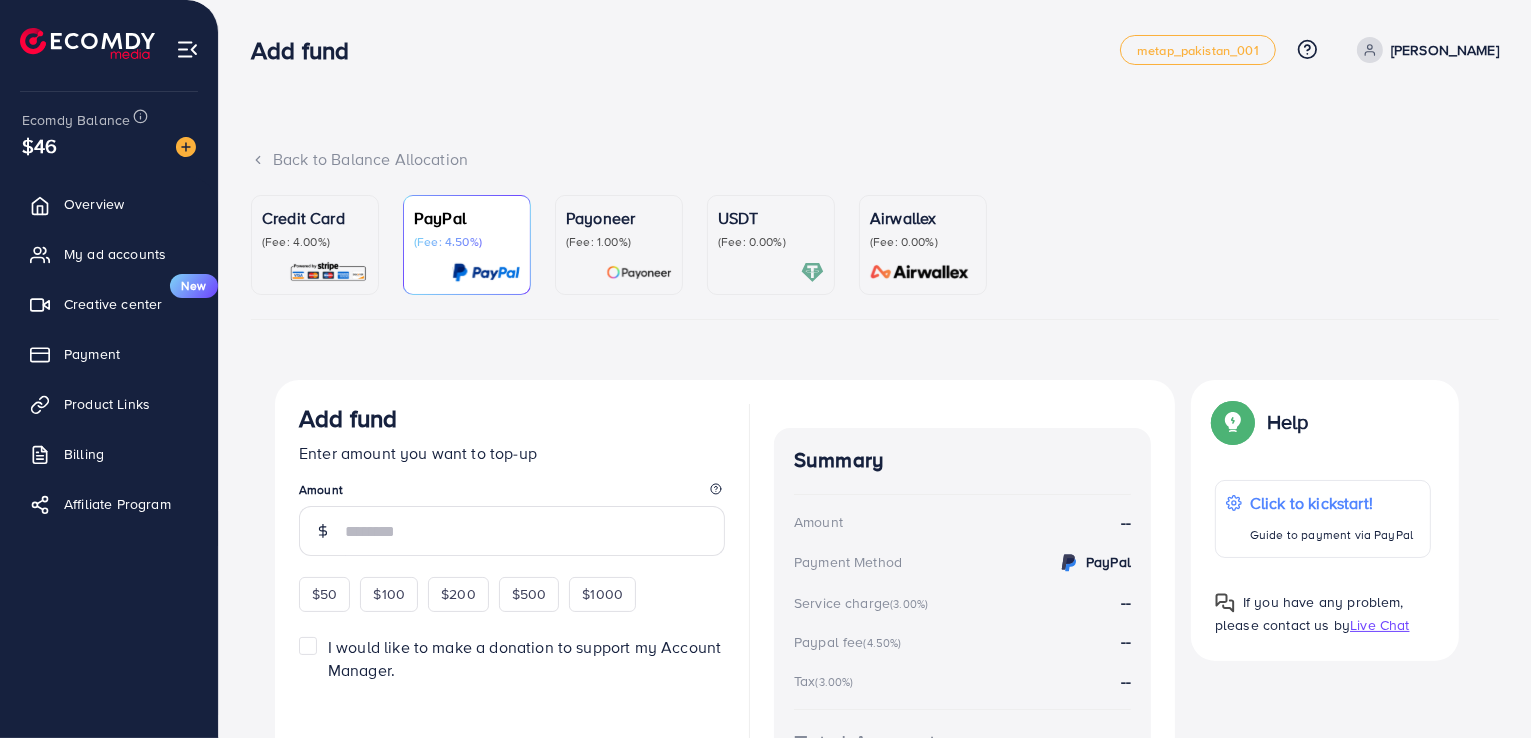 click on "USDT   (Fee: 0.00%)" at bounding box center [771, 245] 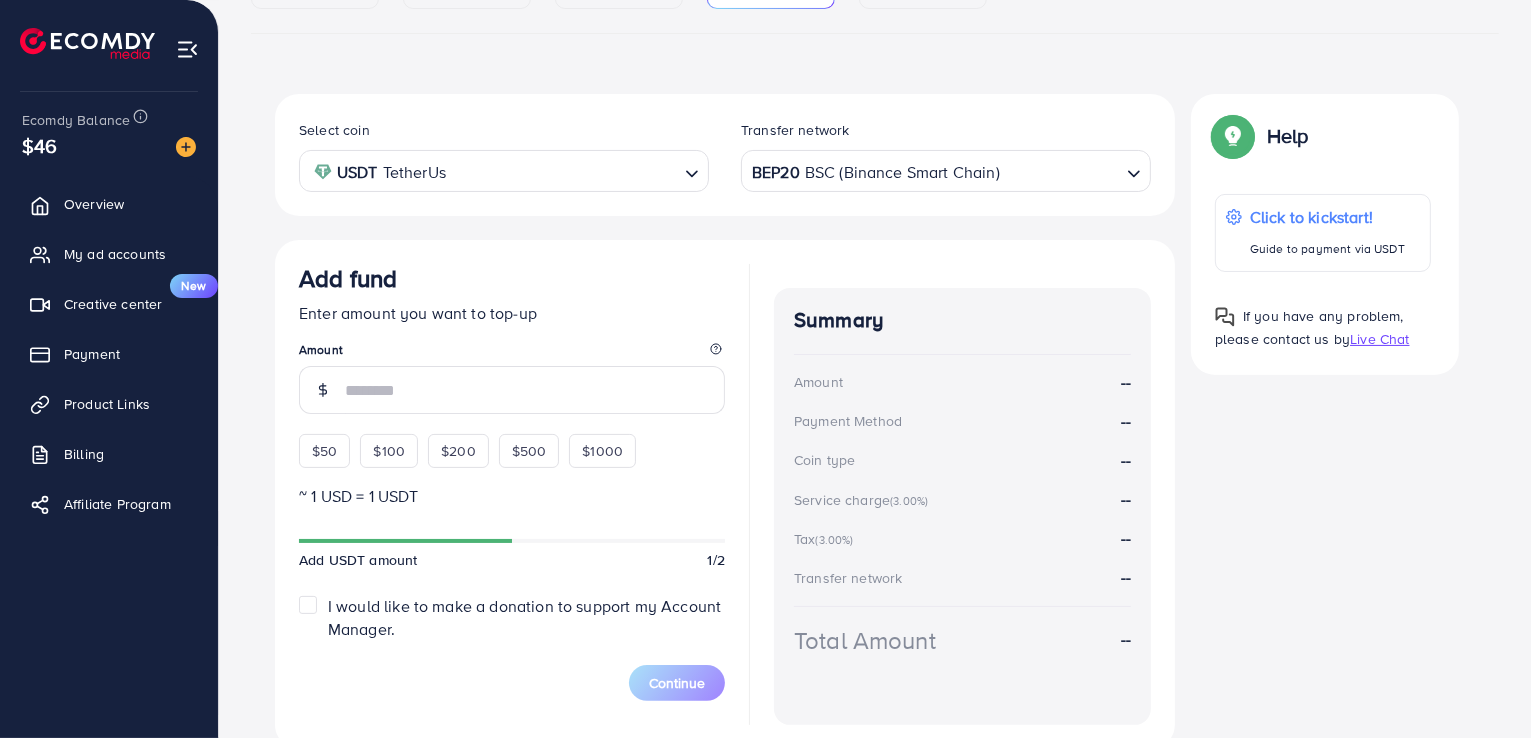 scroll, scrollTop: 300, scrollLeft: 0, axis: vertical 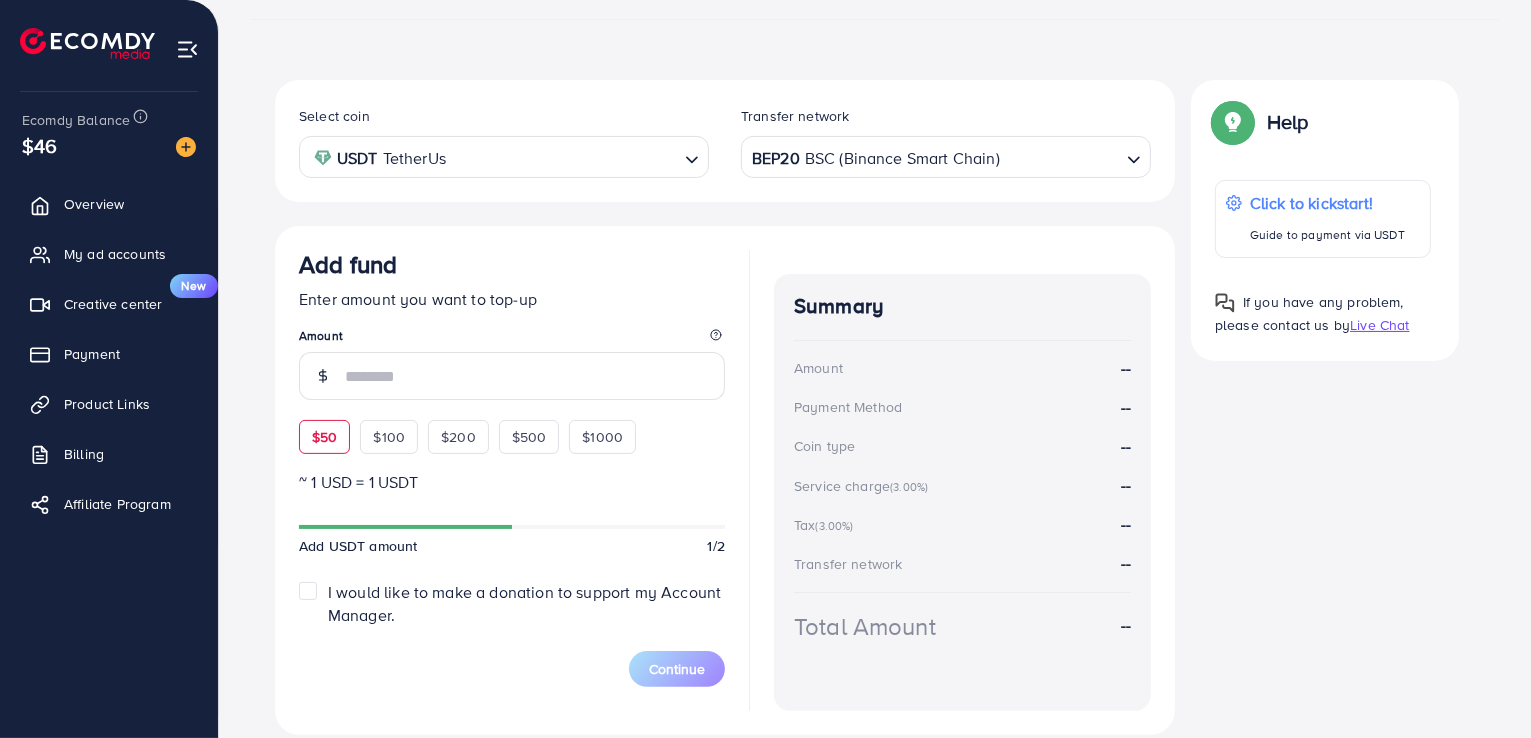 click on "$50" at bounding box center [324, 437] 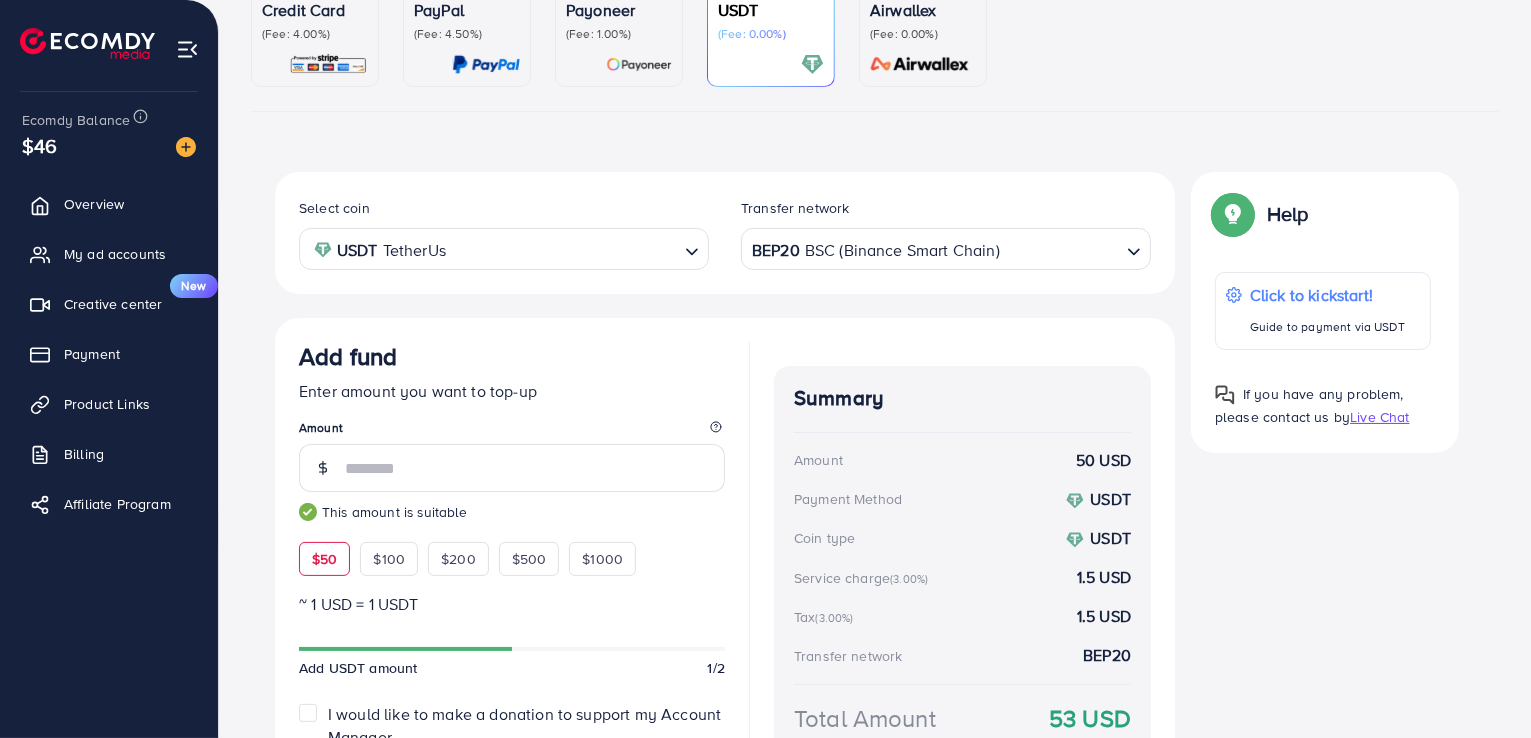 scroll, scrollTop: 174, scrollLeft: 0, axis: vertical 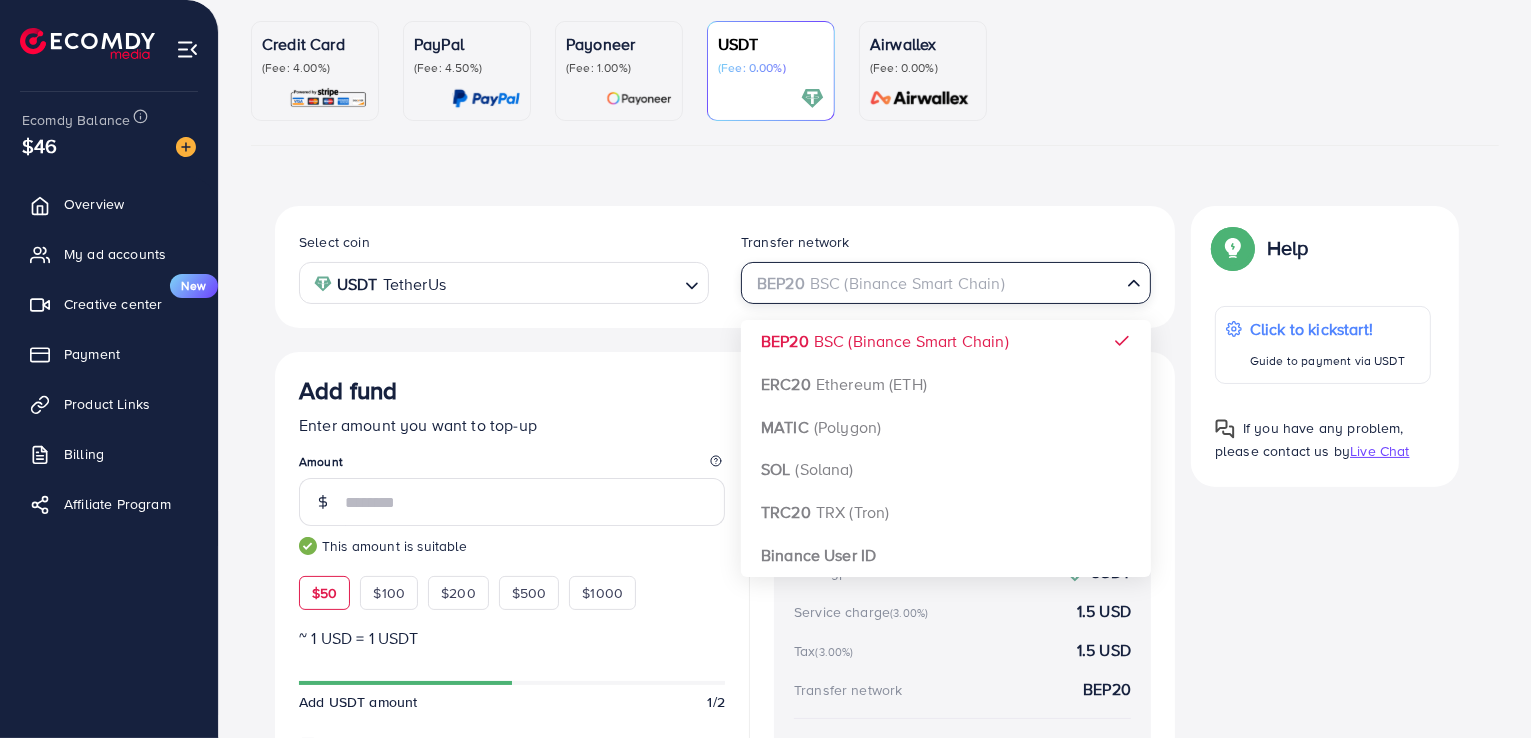 click at bounding box center (934, 283) 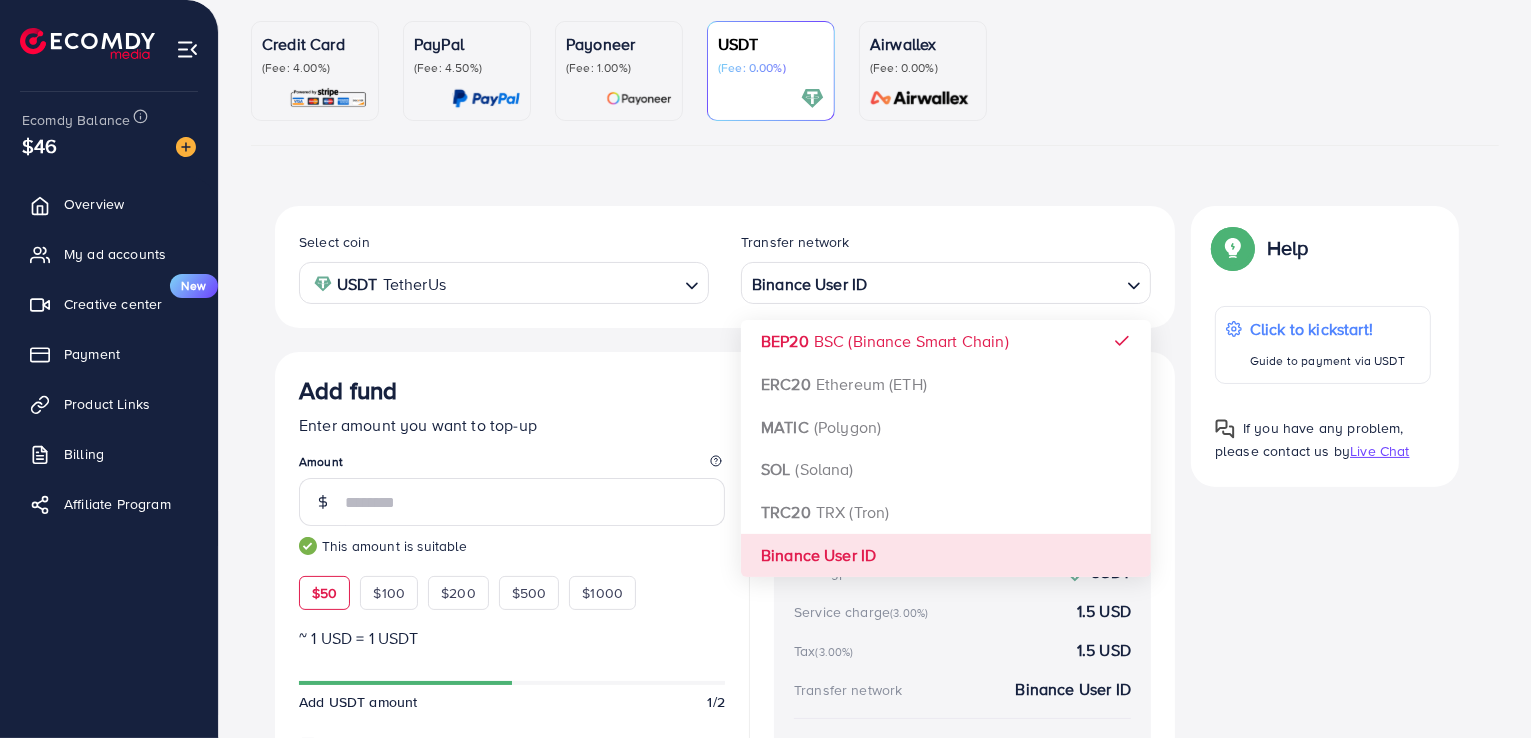 click on "Select coin   USDT TetherUs           Loading...     Transfer network   Binance User ID           Loading...     BEP20 BSC (Binance Smart Chain) ERC20 Ethereum (ETH) MATIC (Polygon) SOL (Solana) TRC20 TRX (Tron) Binance User ID        Add fund  Enter amount you want to top-up Amount **  This amount is suitable  $50 $100 $200 $500 $1000  ~ 1 USD = 1 USDT   Add USDT amount  1/2 I would like to make a donation to support my Account Manager. 5% 10% 15% 20%  Continue   Summary   Amount   50 USD   Payment Method  USDT  Coin type  USDT  Service charge   (3.00%)  1.5 USD  Tax   (3.00%)  1.5 USD  Transfer network  Binance User ID  Total Amount   53 USD" at bounding box center [725, 536] 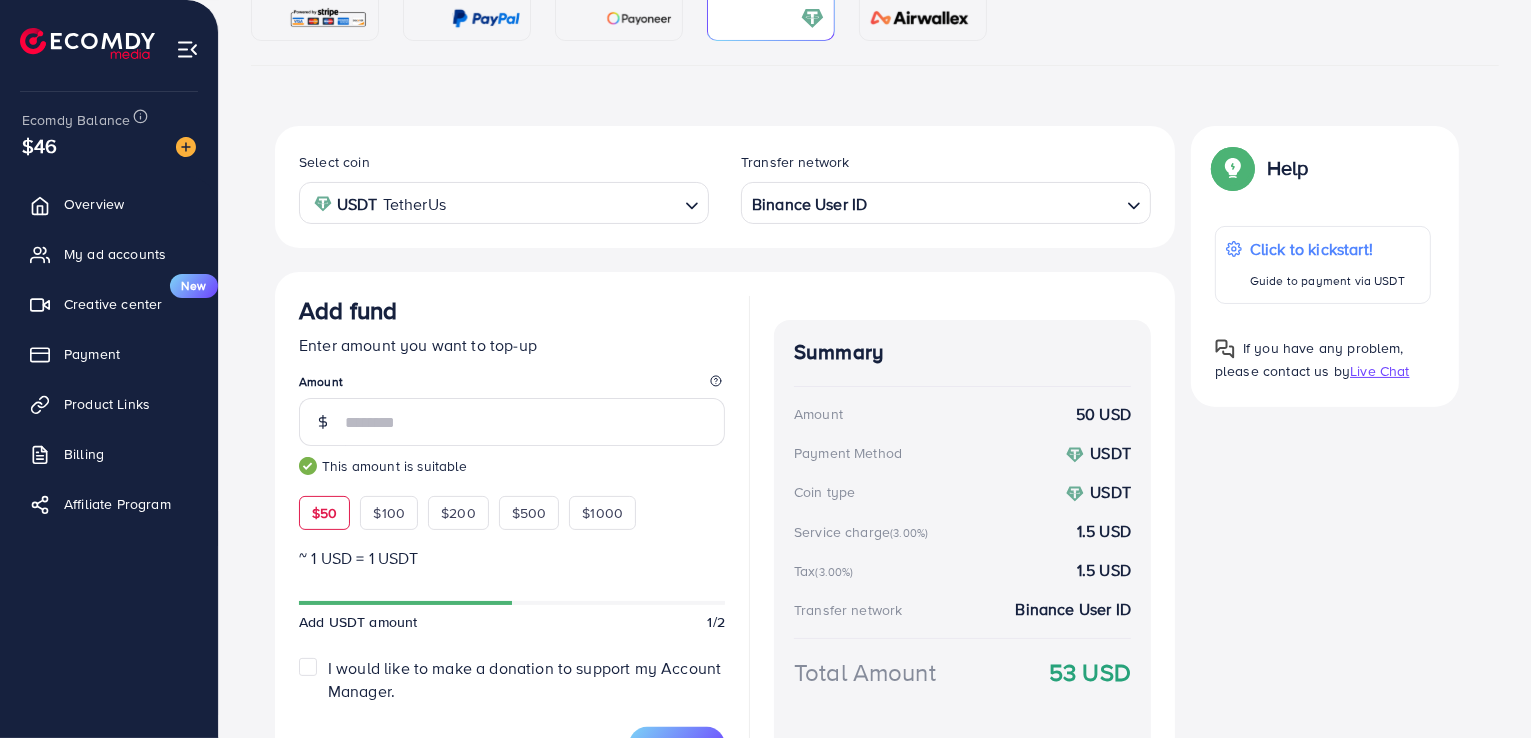 scroll, scrollTop: 374, scrollLeft: 0, axis: vertical 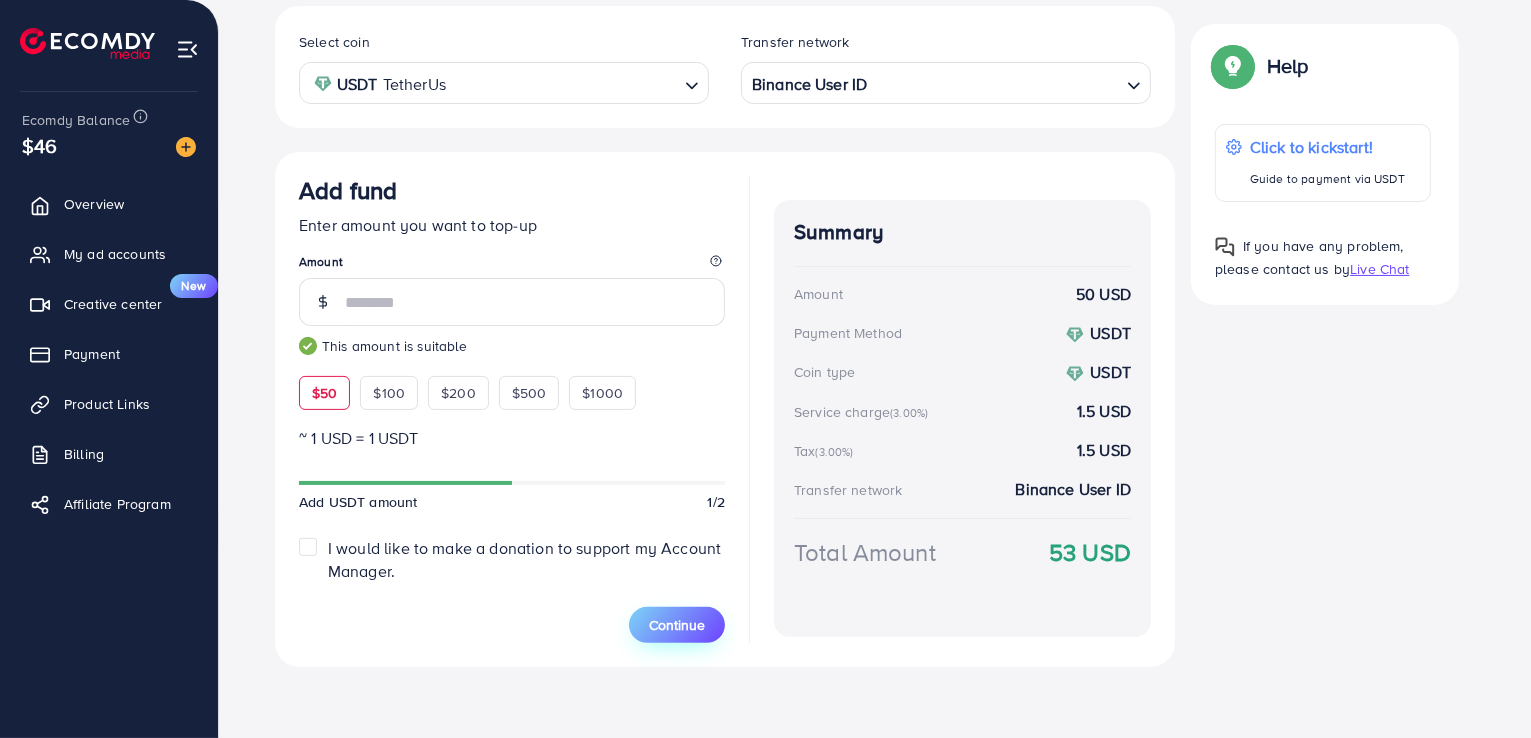 click on "Continue" at bounding box center [677, 625] 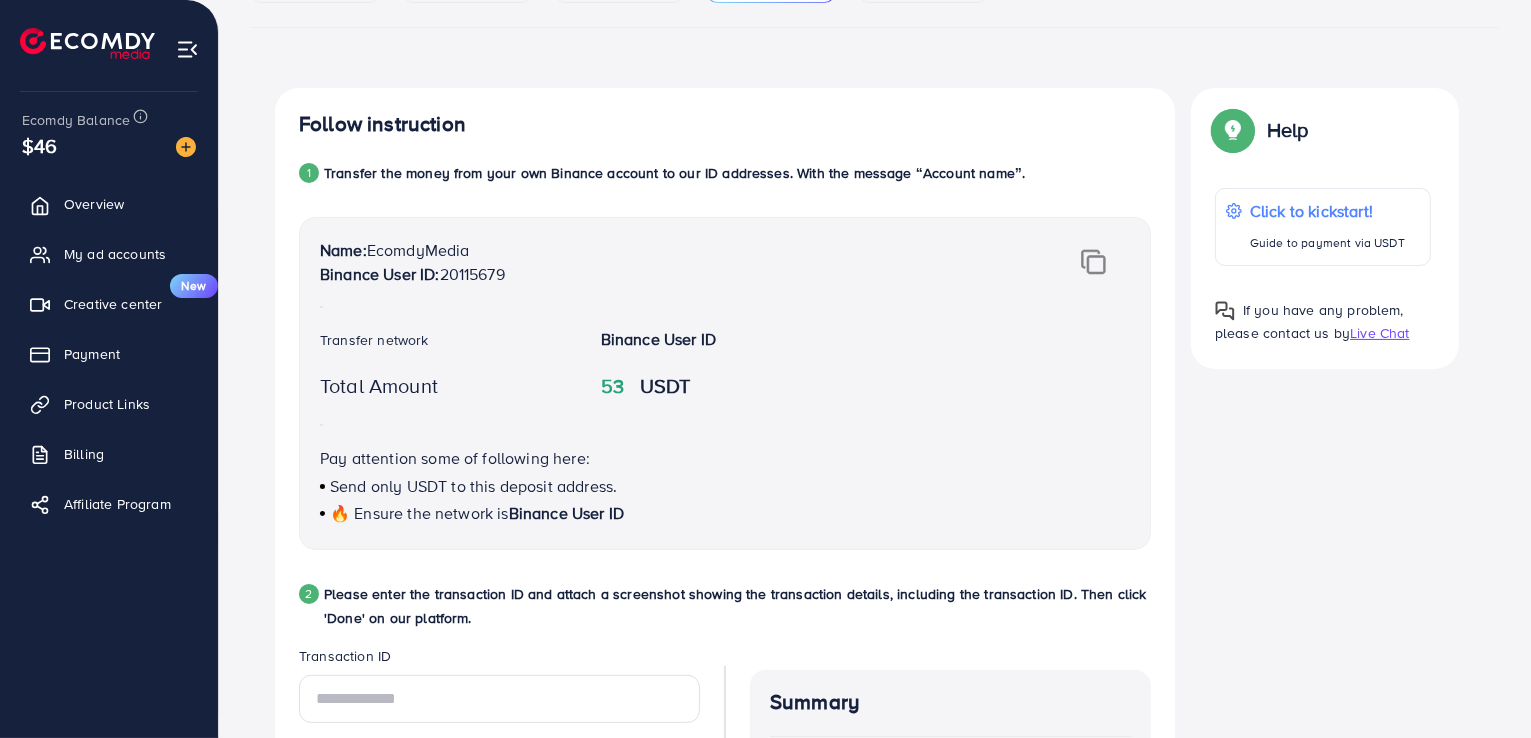 scroll, scrollTop: 400, scrollLeft: 0, axis: vertical 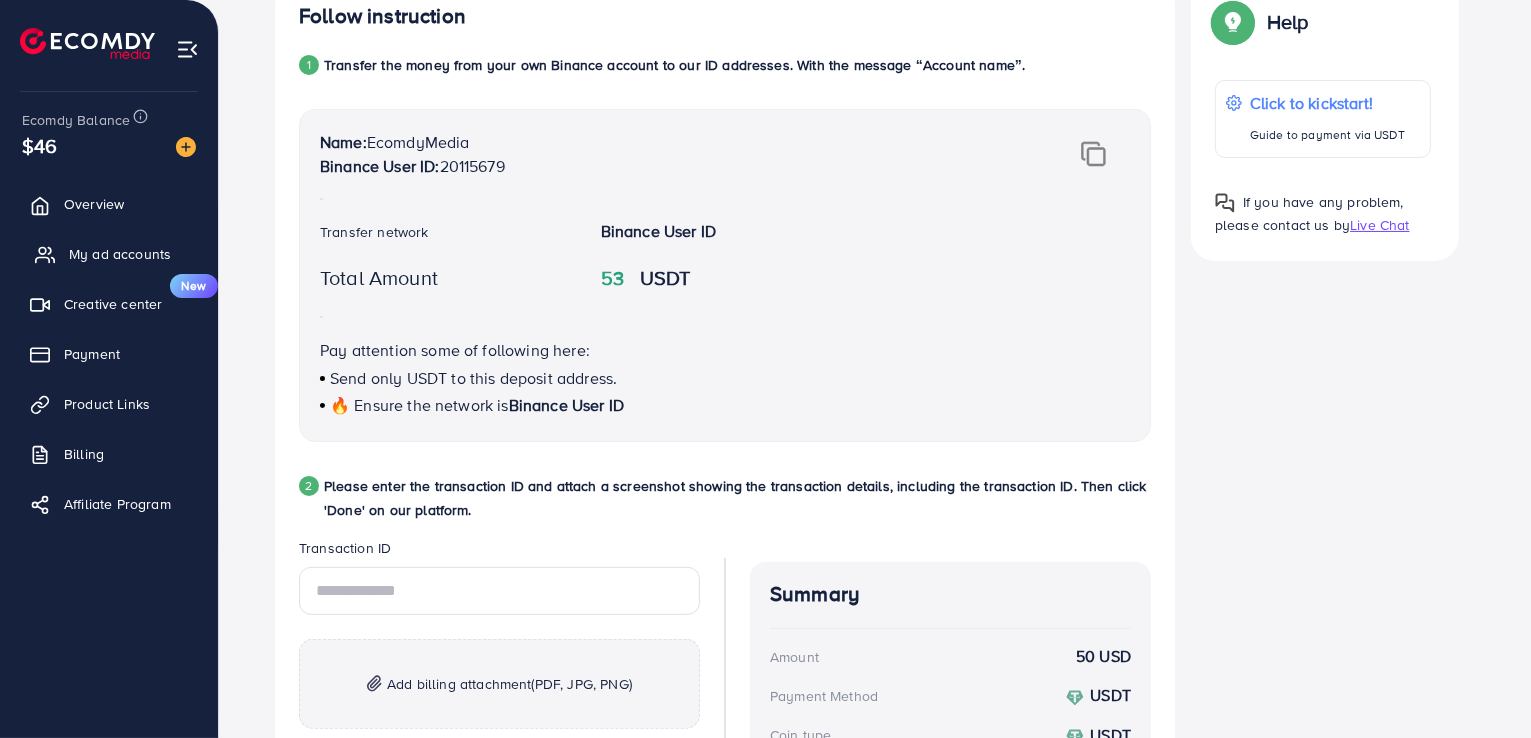 click on "My ad accounts" at bounding box center [120, 254] 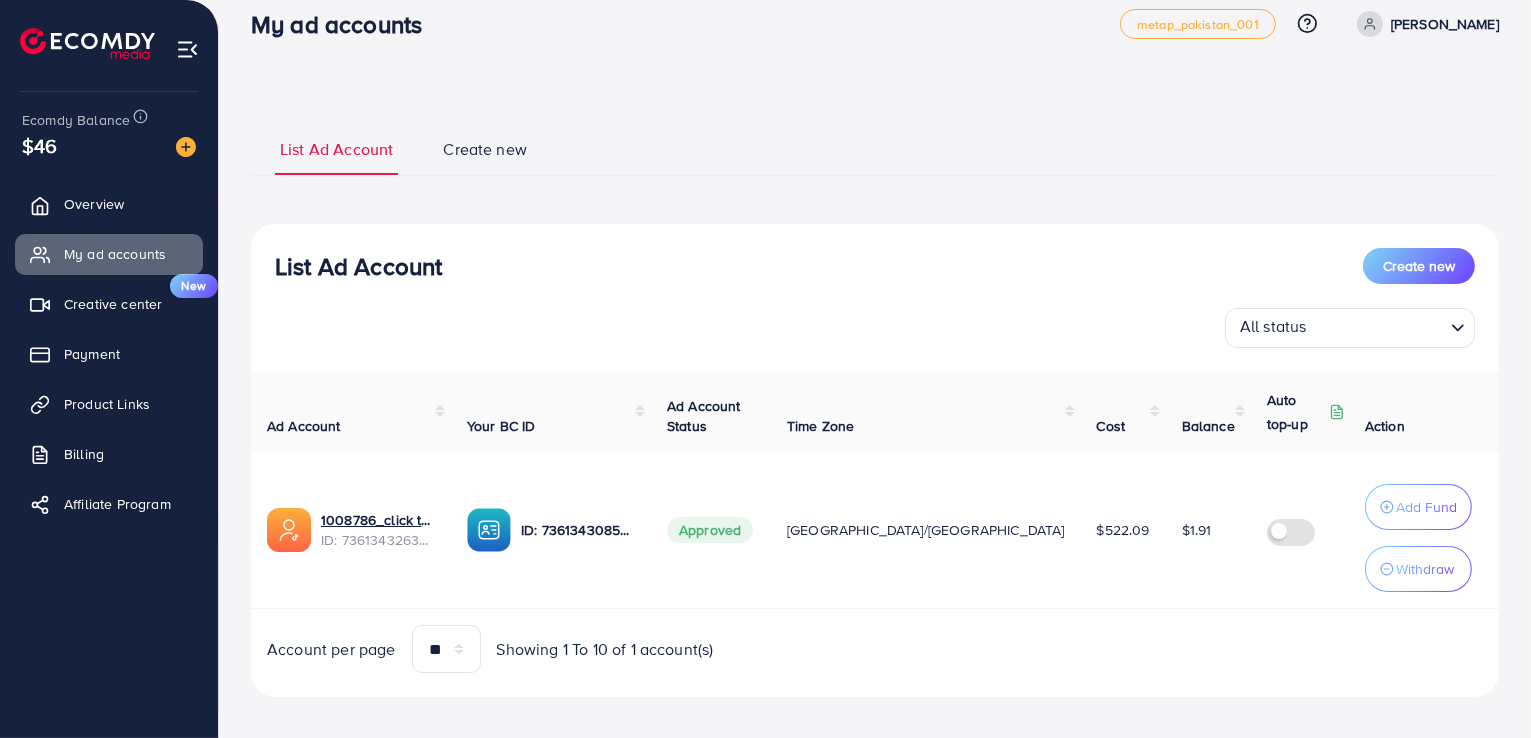 scroll, scrollTop: 40, scrollLeft: 0, axis: vertical 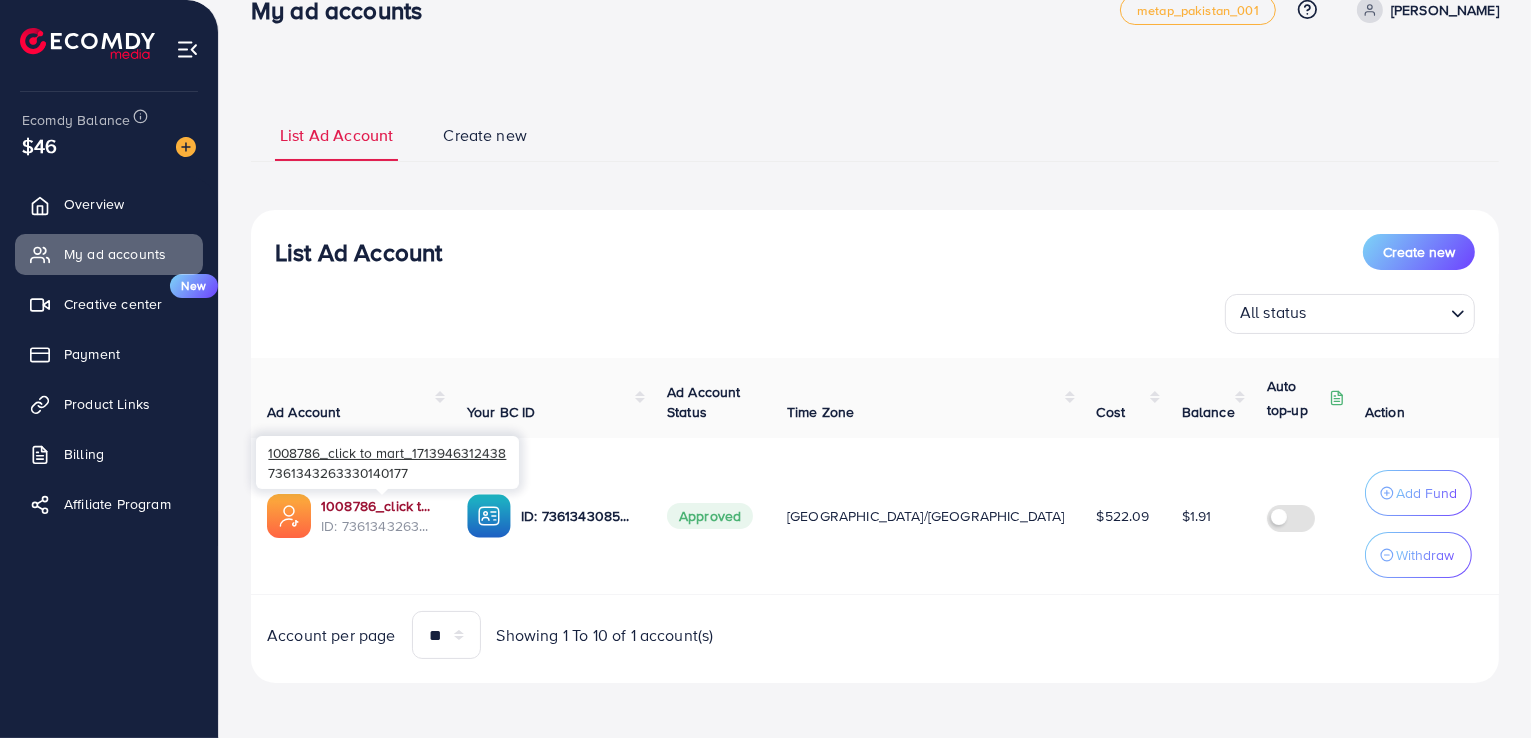 click on "1008786_click to mart_1713946312438" at bounding box center (378, 506) 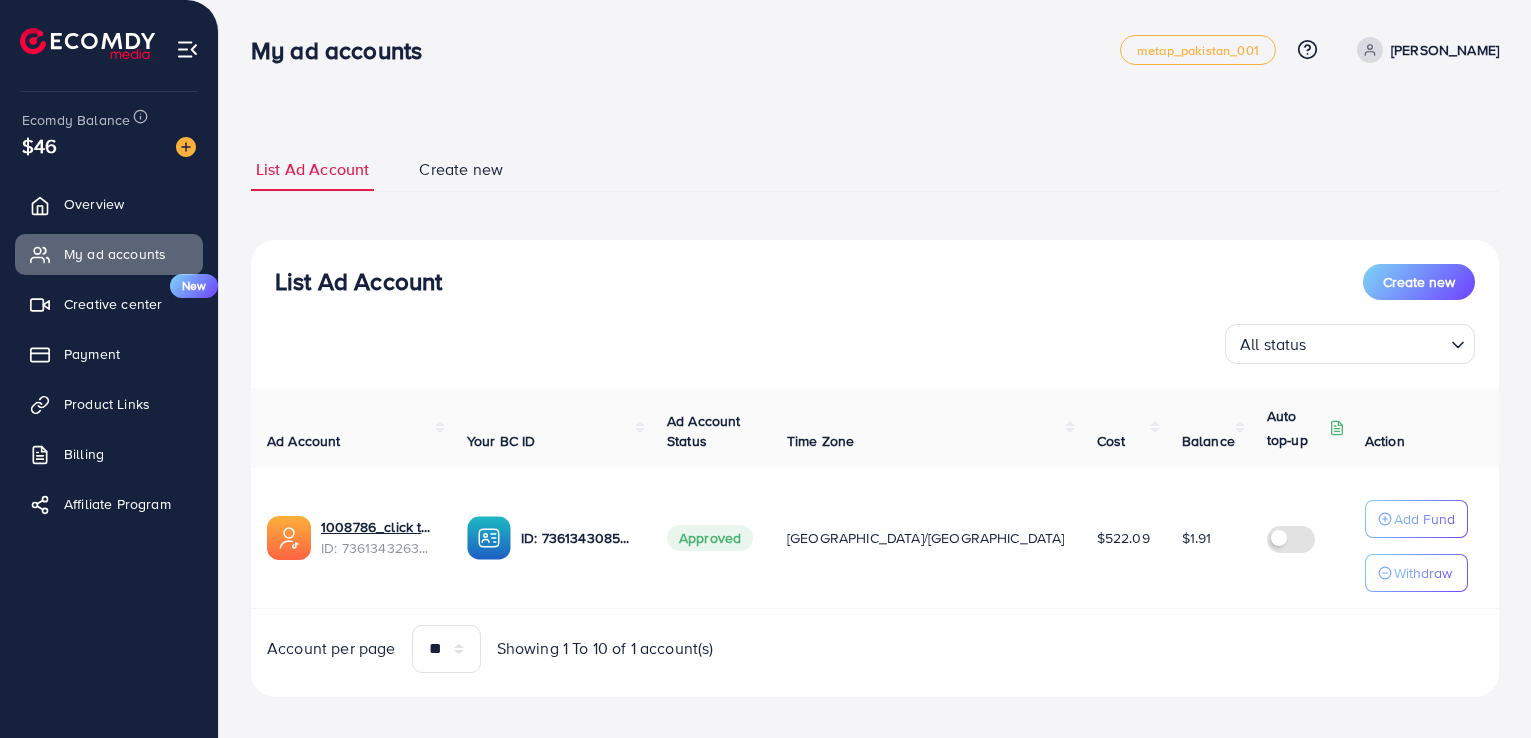 scroll, scrollTop: 0, scrollLeft: 0, axis: both 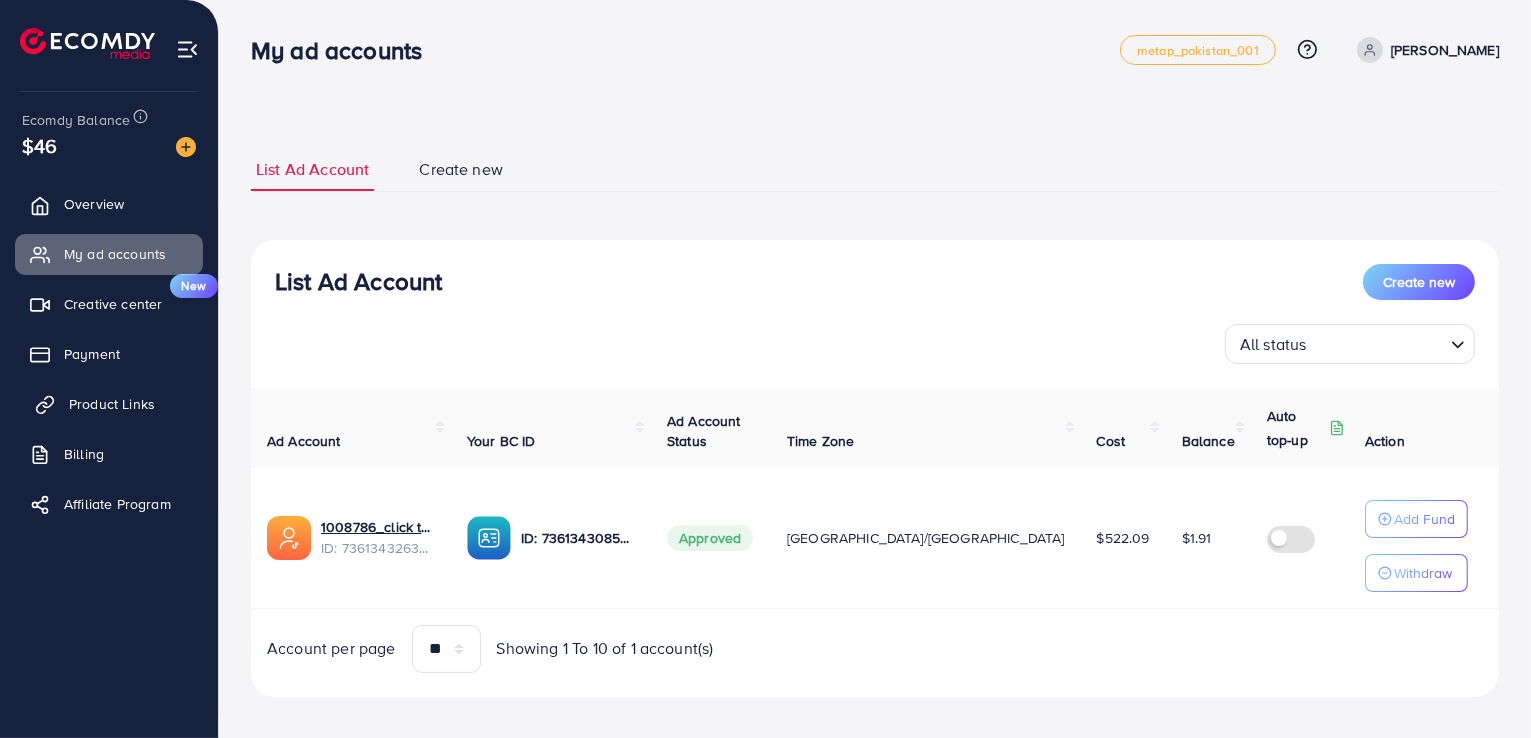 click on "Product Links" at bounding box center (112, 404) 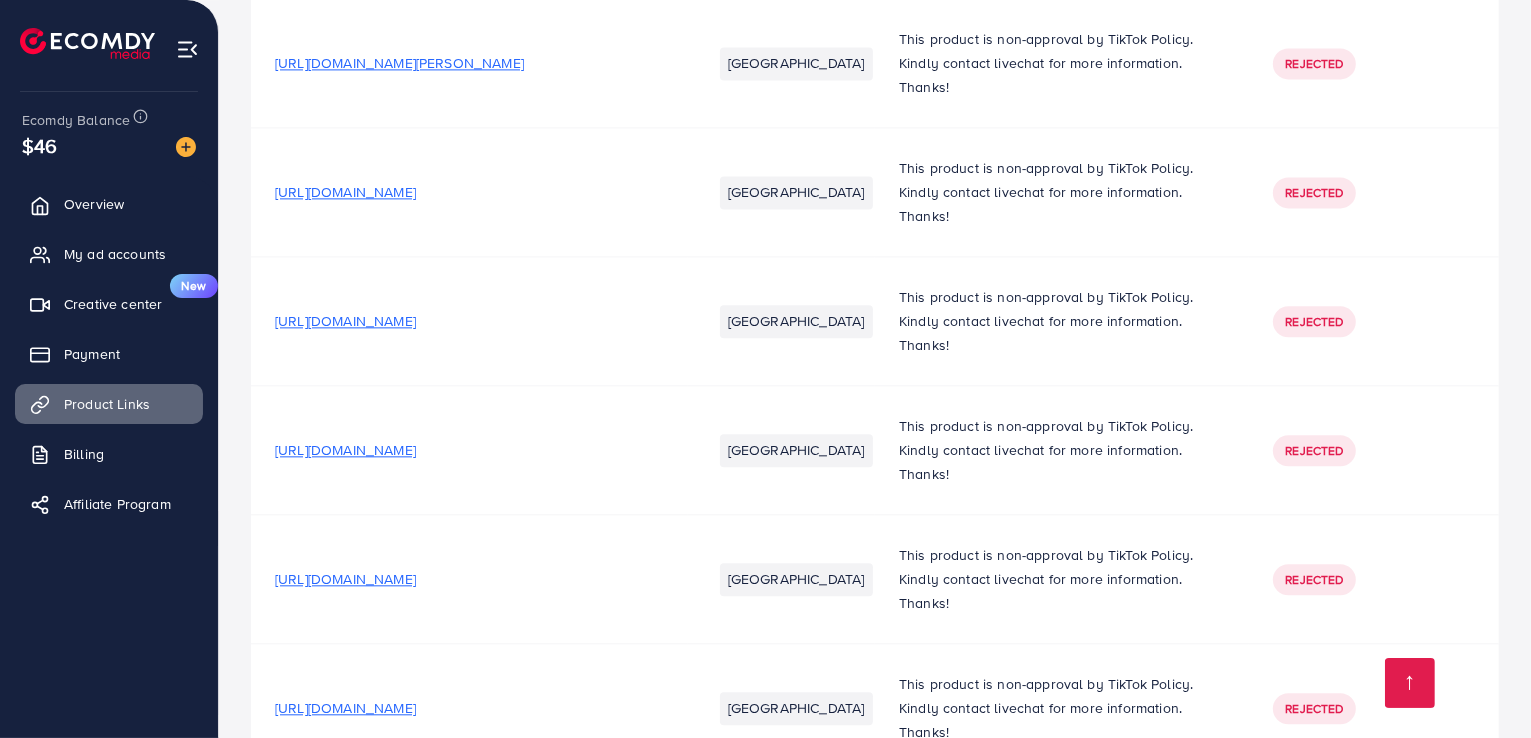 scroll, scrollTop: 4600, scrollLeft: 0, axis: vertical 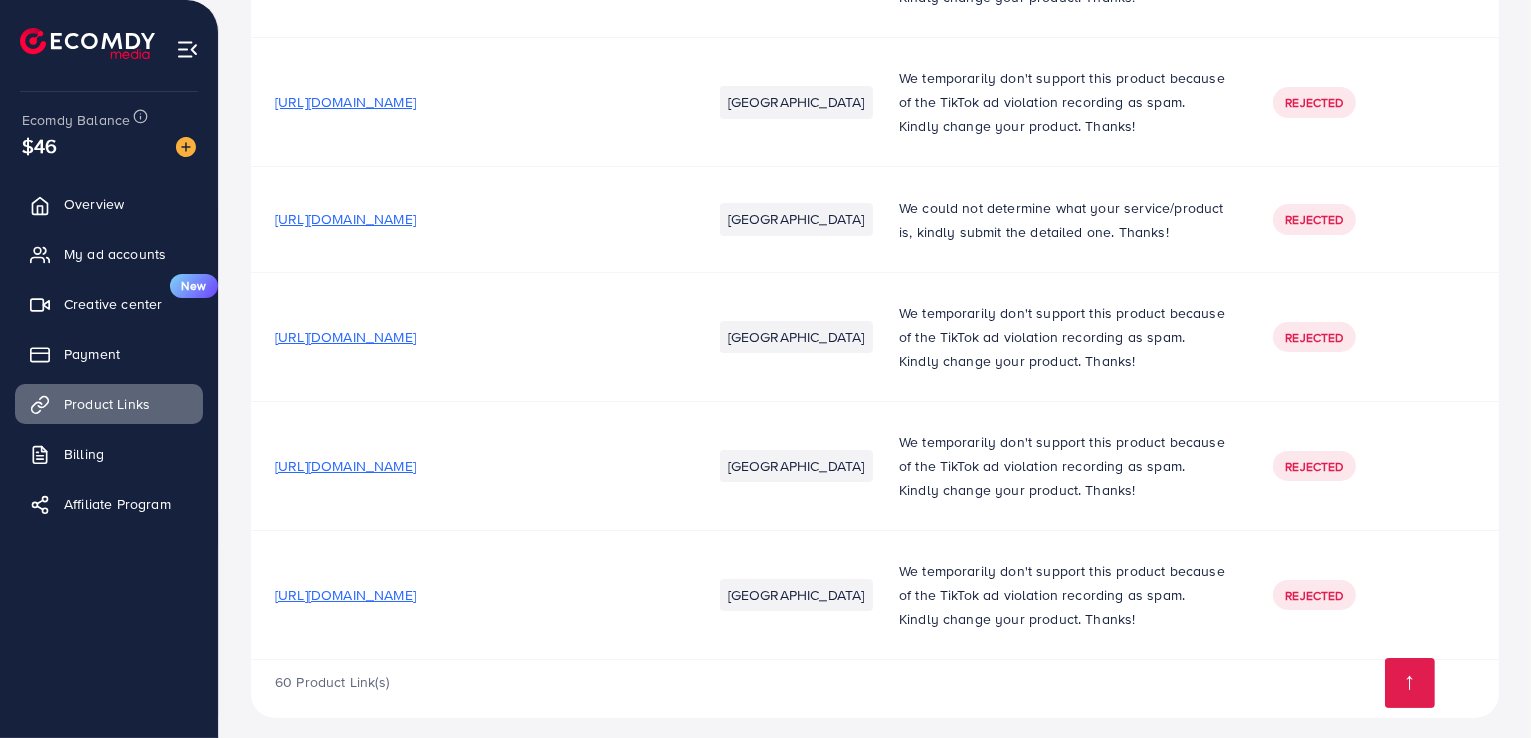 click on "[URL][DOMAIN_NAME]" at bounding box center (345, 337) 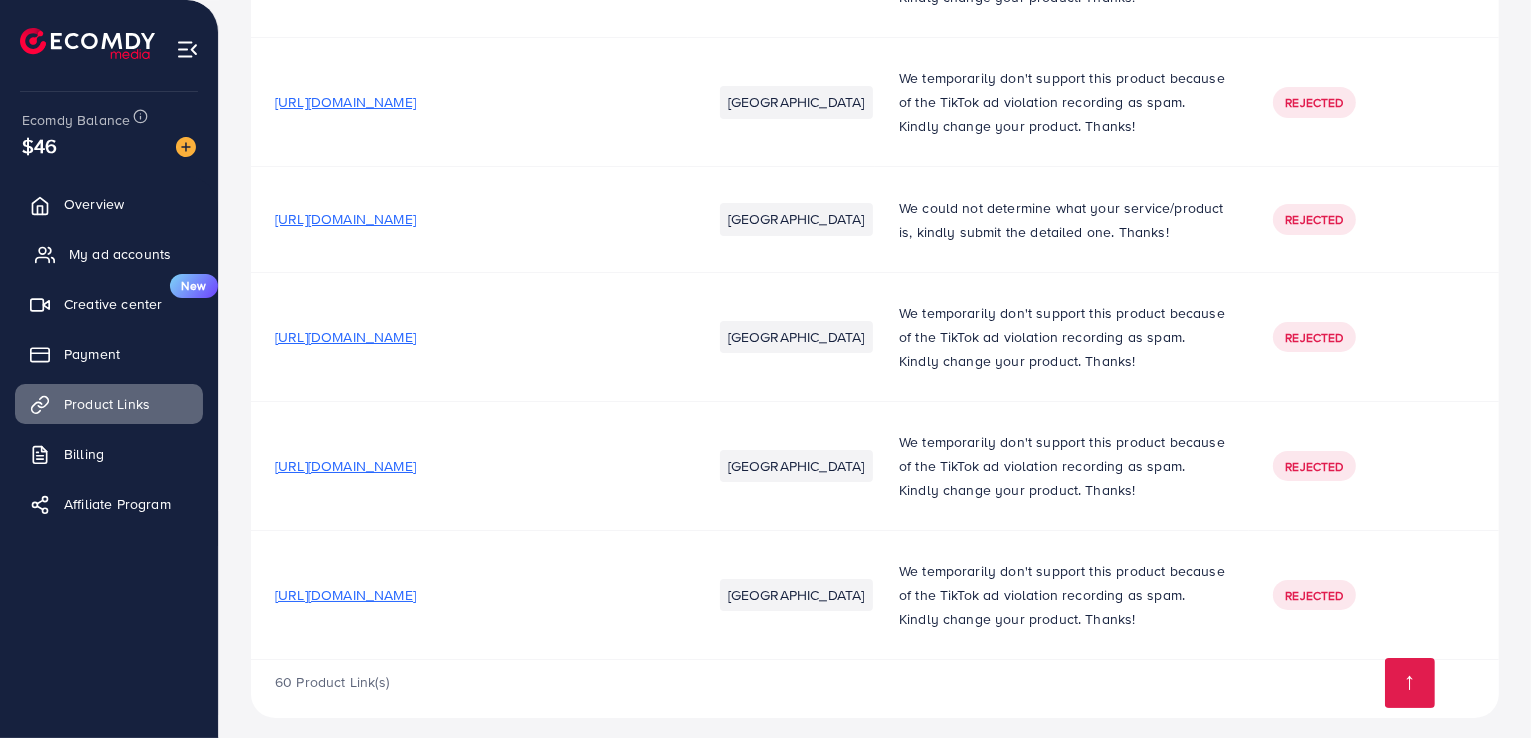 click on "My ad accounts" at bounding box center [120, 254] 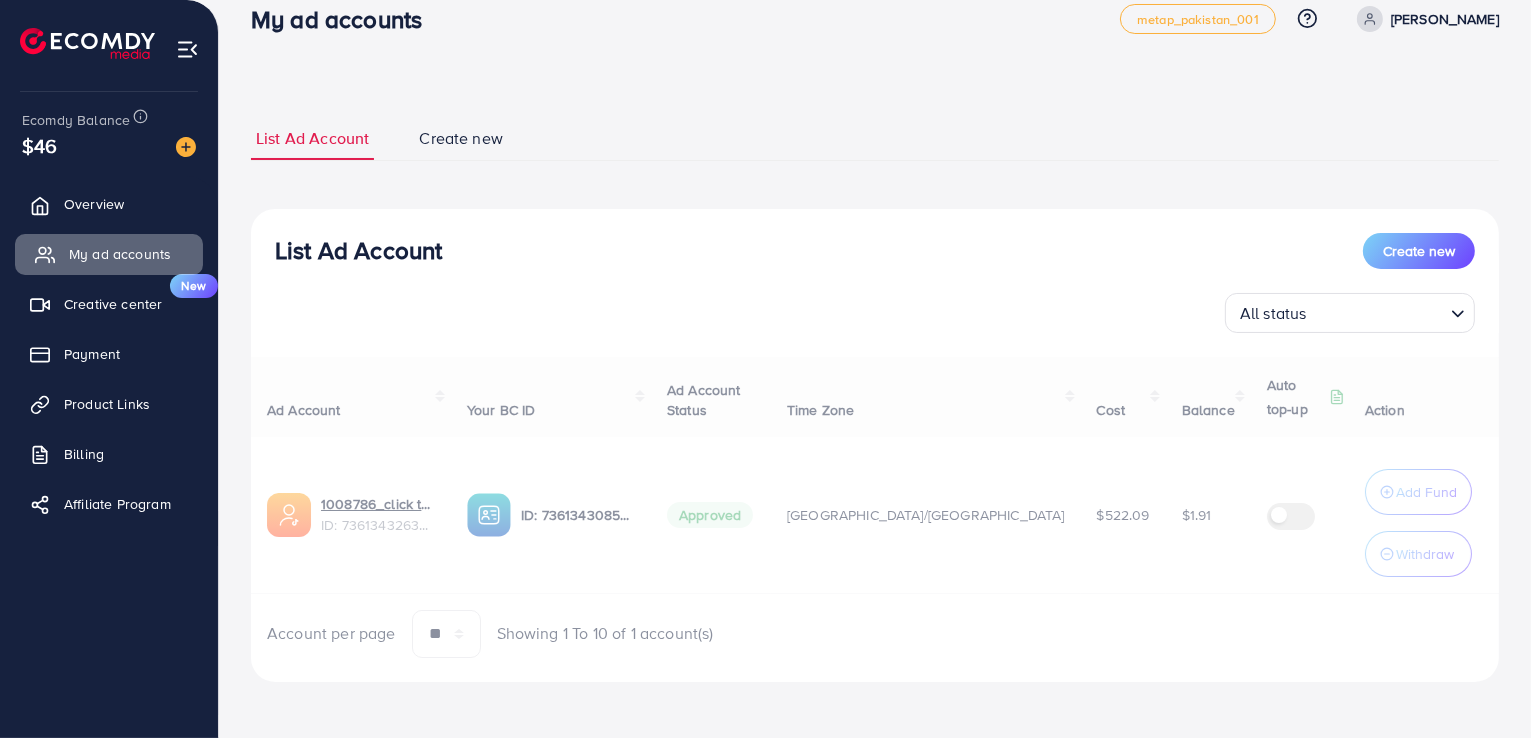 scroll, scrollTop: 0, scrollLeft: 0, axis: both 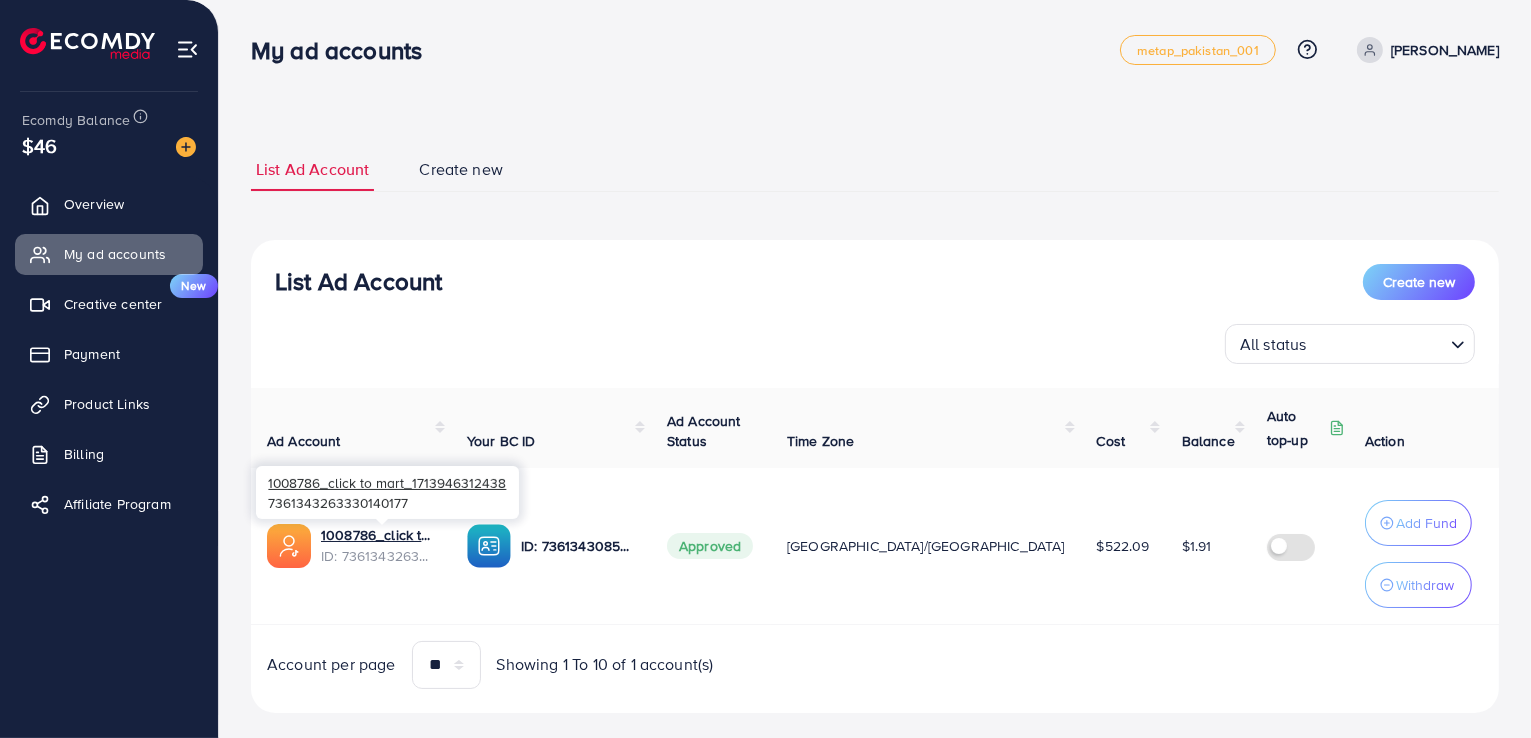 click on "ID: 7361343263330140177" at bounding box center (378, 556) 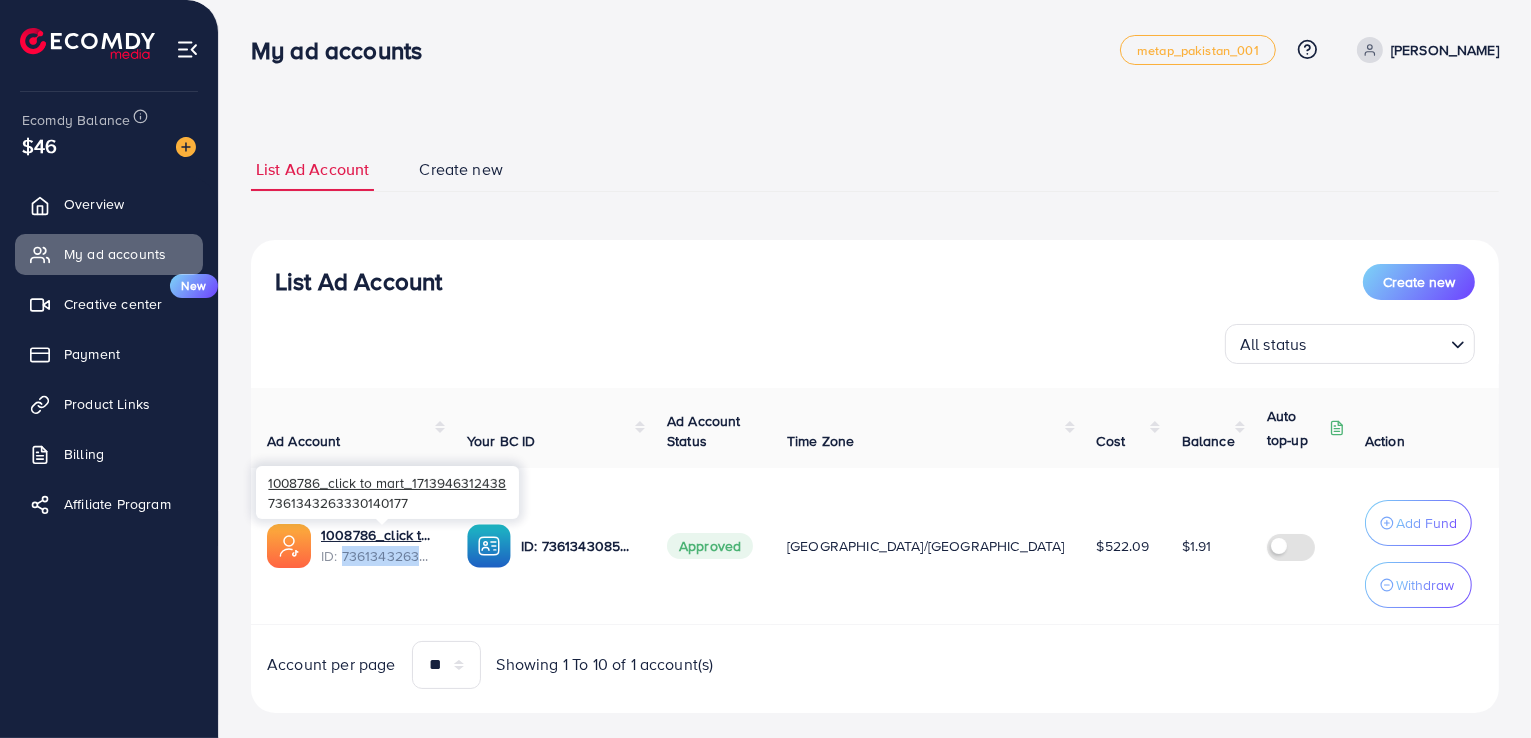 click on "ID: 7361343263330140177" at bounding box center (378, 556) 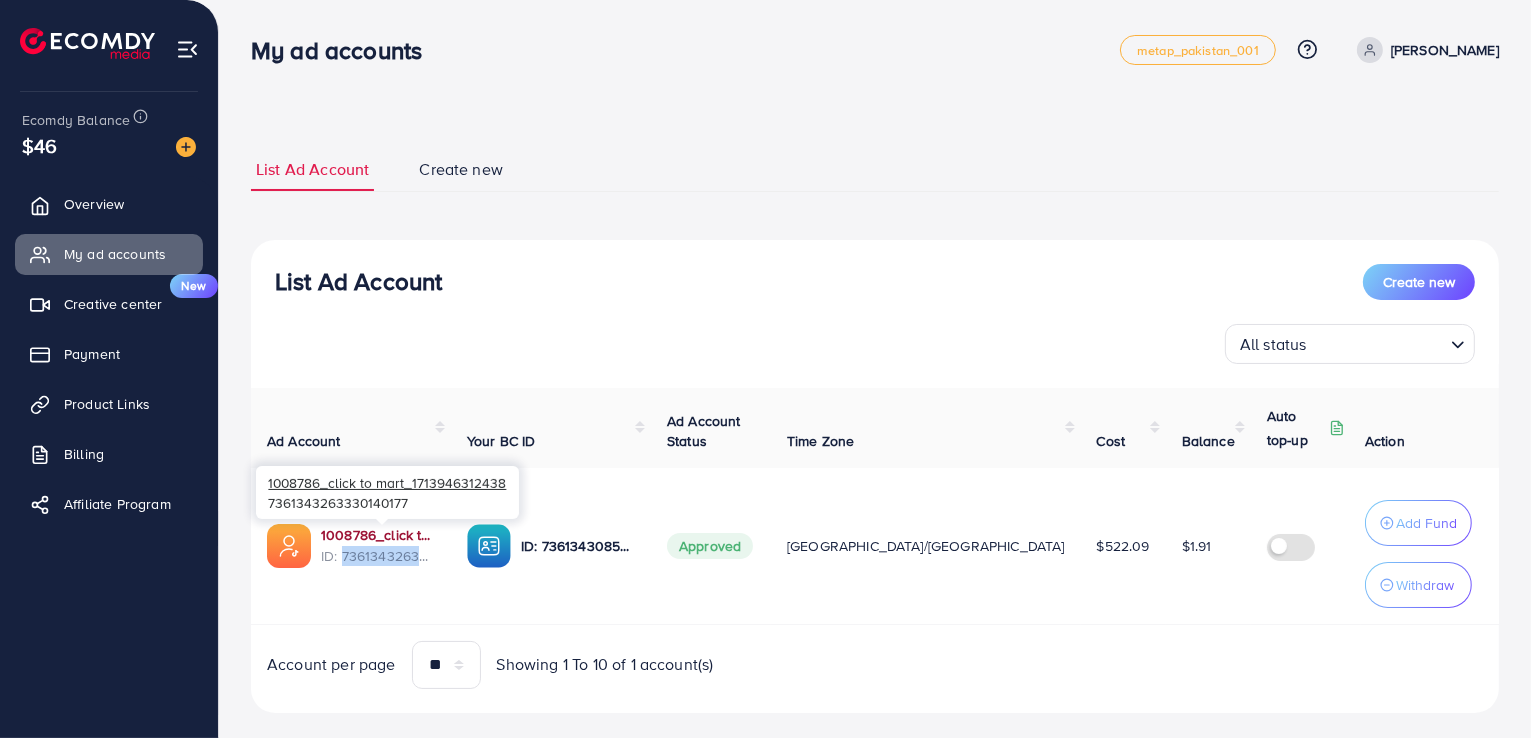 click on "1008786_click to mart_1713946312438" at bounding box center (378, 535) 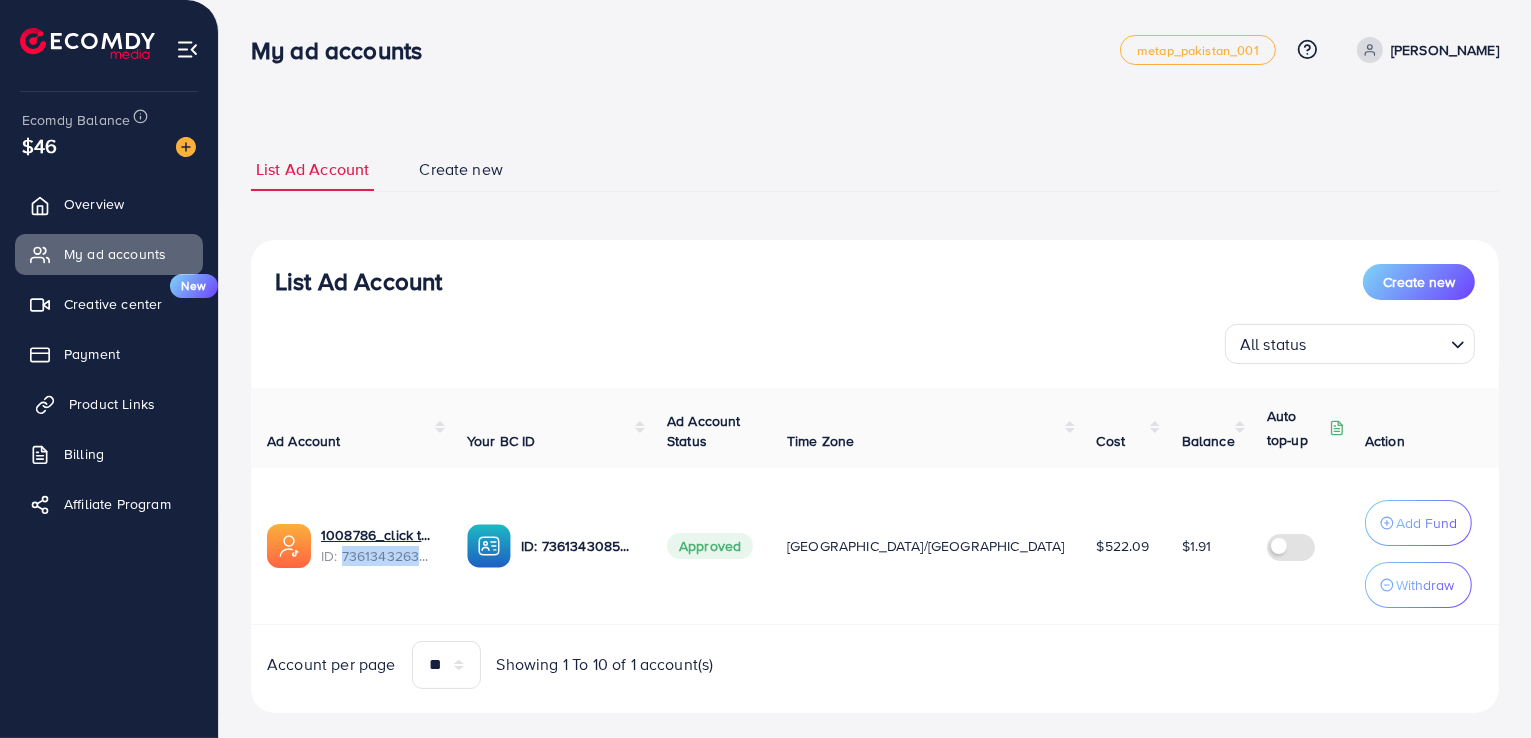 click on "Product Links" at bounding box center (109, 404) 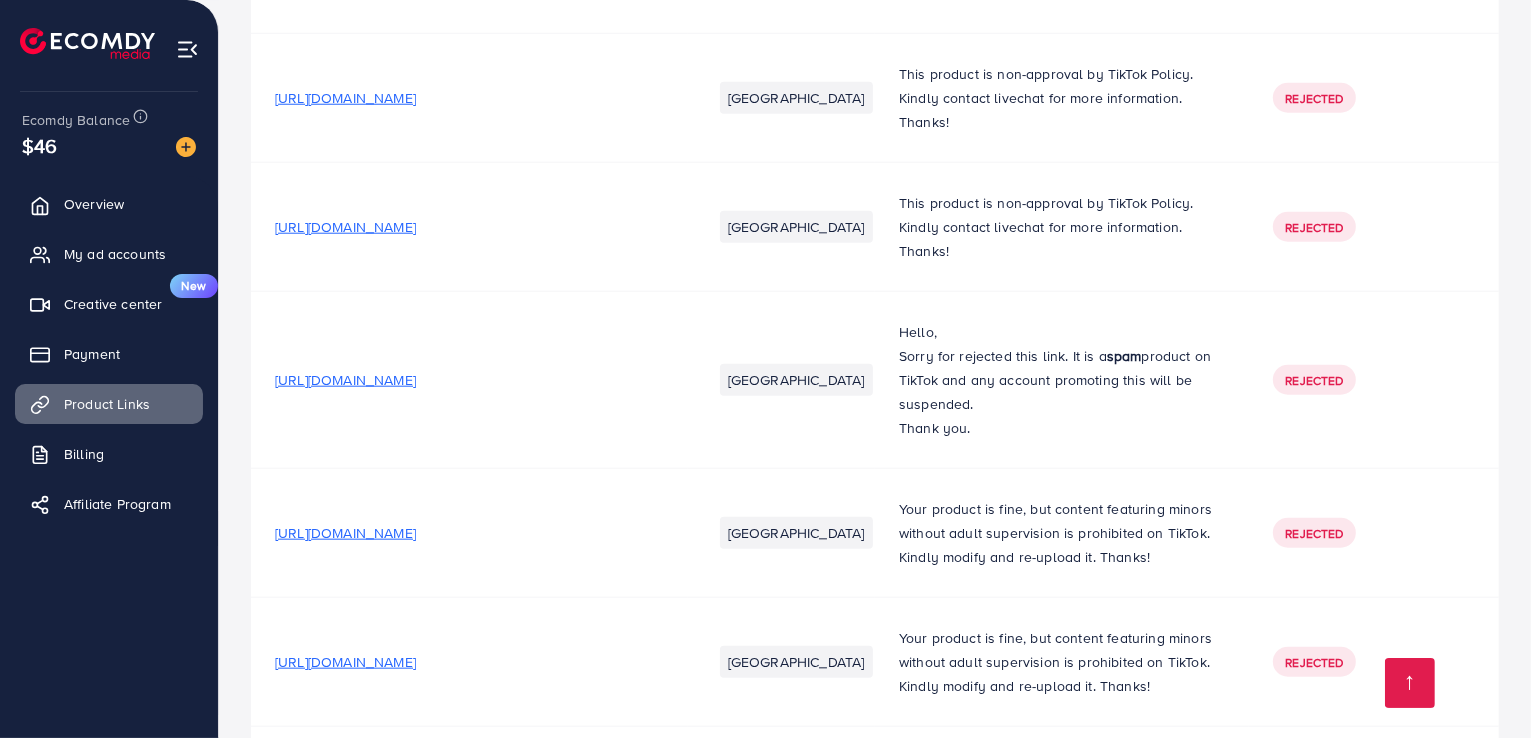 scroll, scrollTop: 1900, scrollLeft: 0, axis: vertical 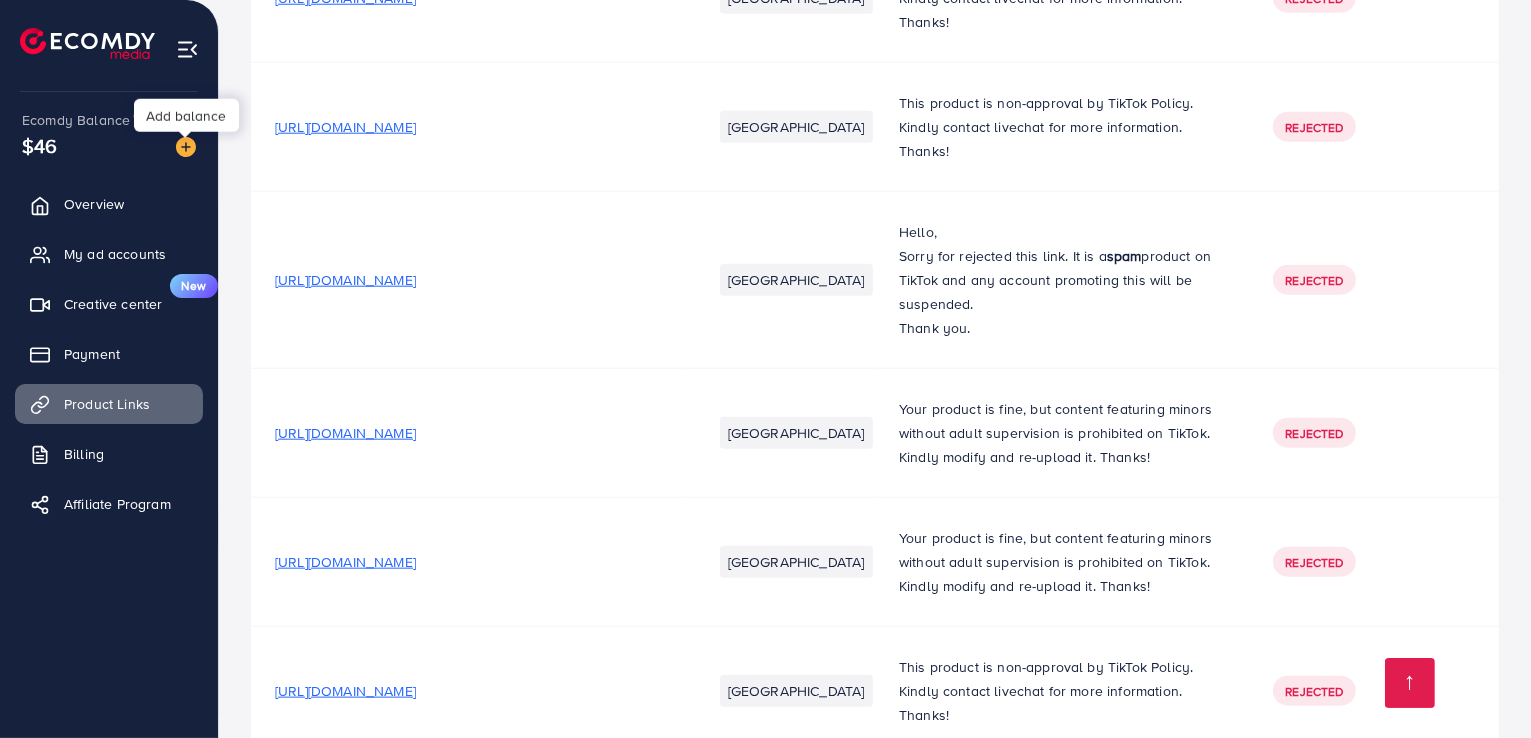 click at bounding box center [186, 147] 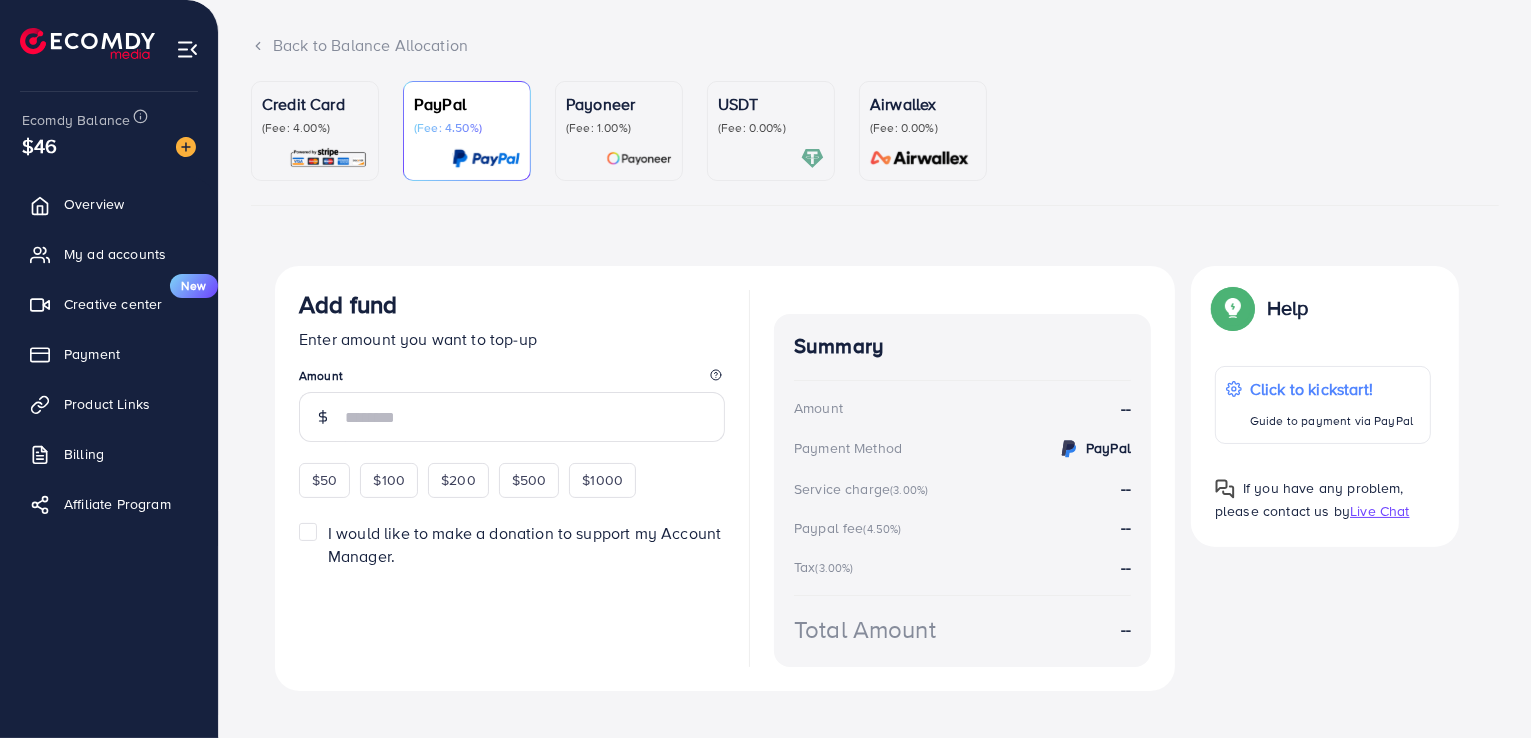 scroll, scrollTop: 139, scrollLeft: 0, axis: vertical 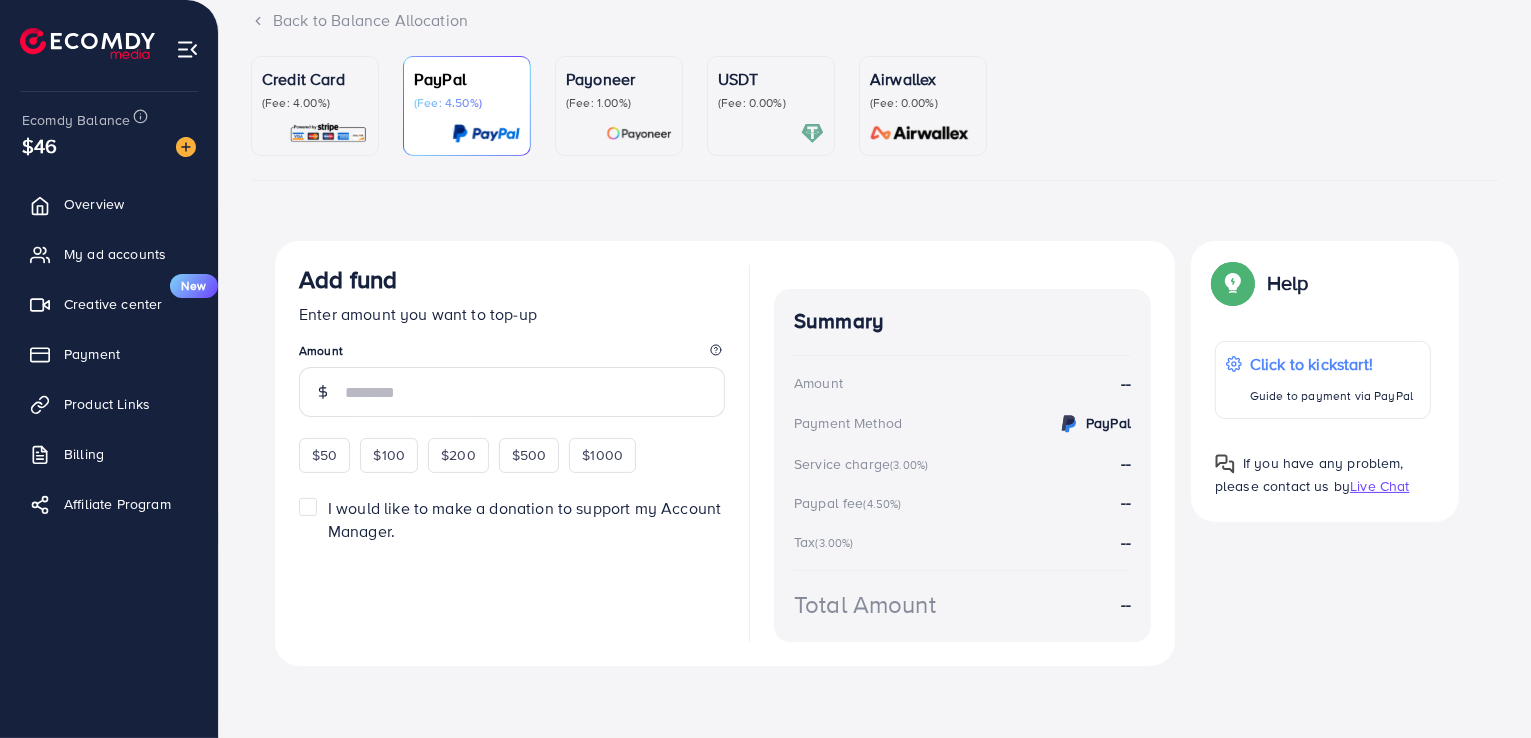 click at bounding box center [771, 133] 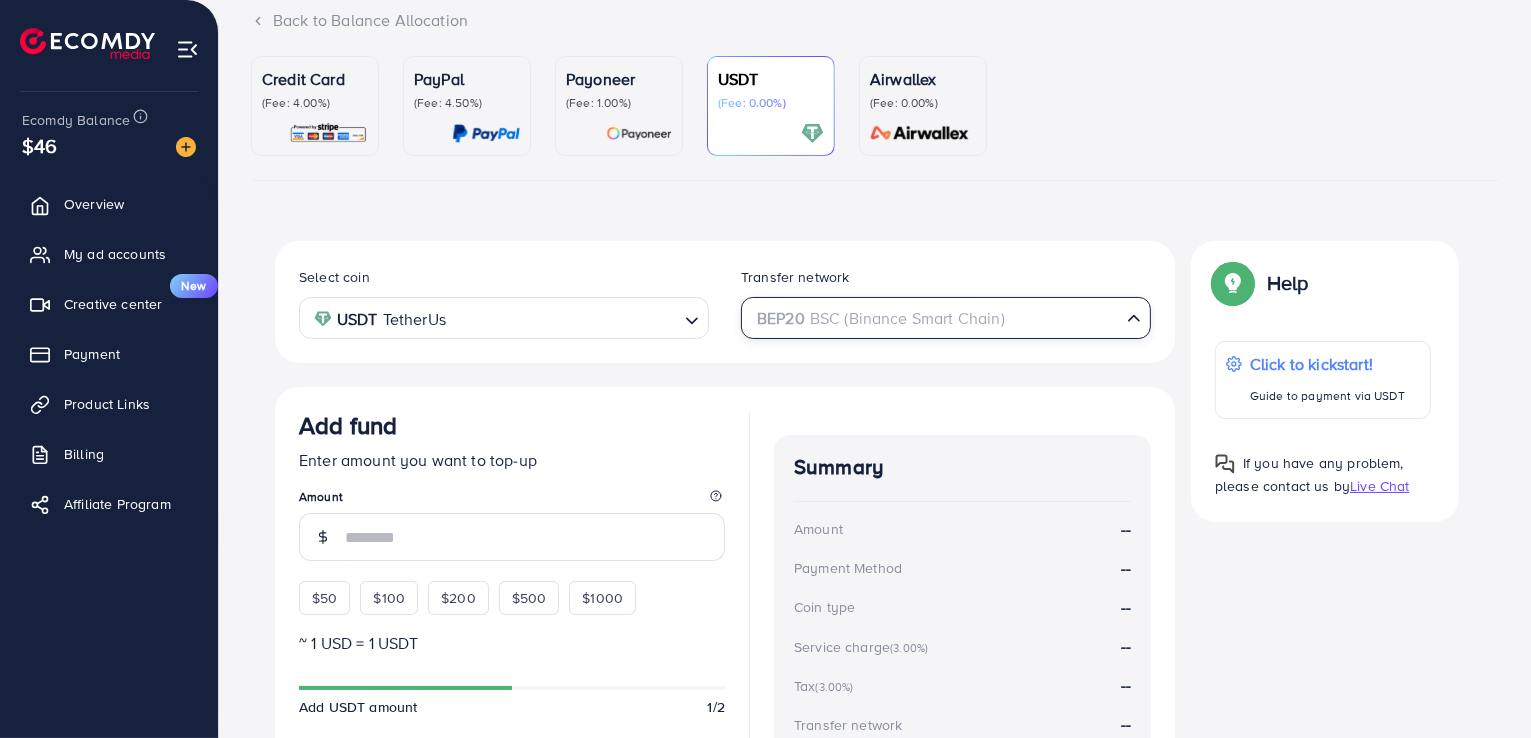 click 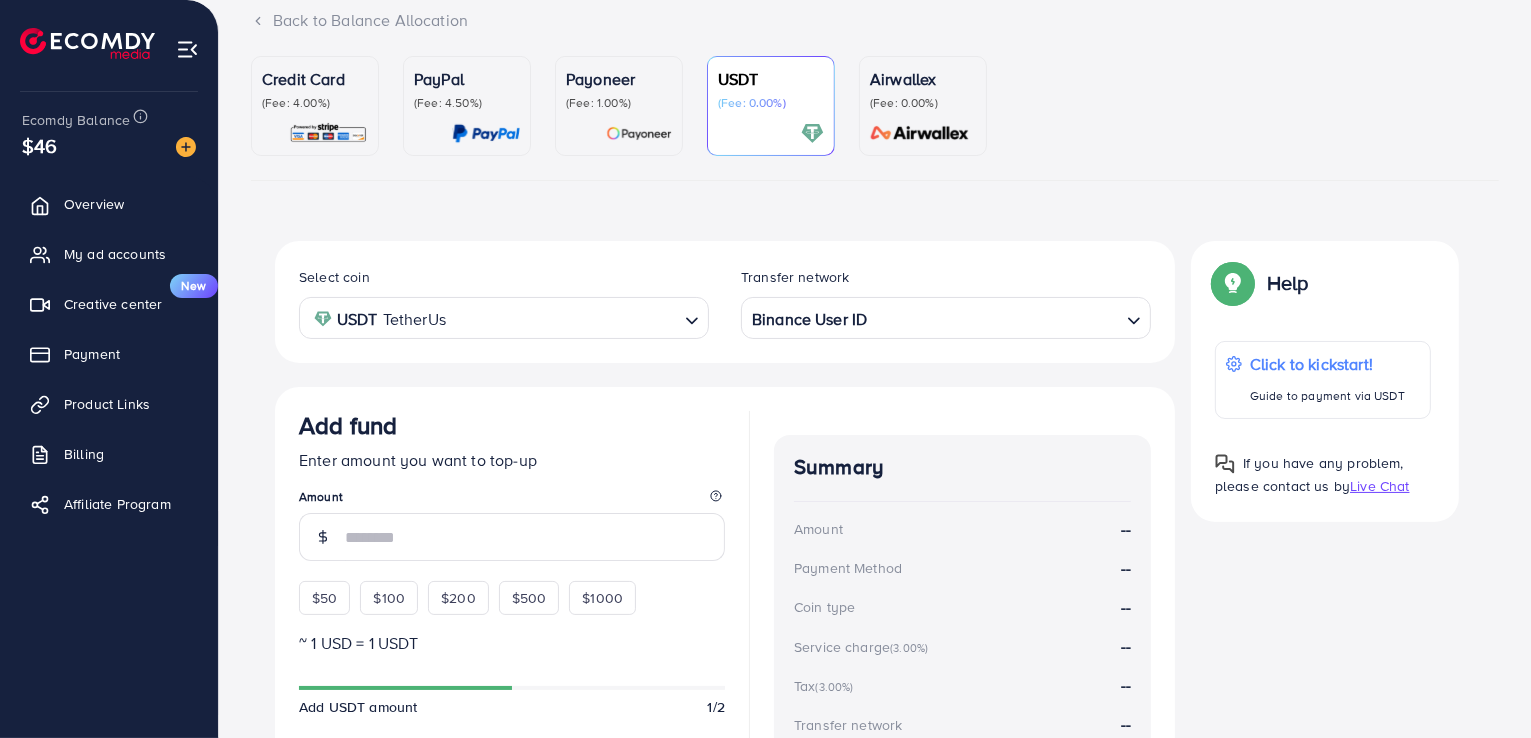 click on "Select coin   USDT TetherUs           Loading...     Transfer network   Binance User ID           Loading...     BEP20 BSC (Binance Smart Chain) ERC20 Ethereum (ETH) MATIC (Polygon) SOL (Solana) TRC20 TRX (Tron) Binance User ID        Add fund  Enter amount you want to top-up Amount $50 $100 $200 $500 $1000  ~ 1 USD = 1 USDT   Add USDT amount  1/2 I would like to make a donation to support my Account Manager. 5% 10% 15% 20%  Continue   Summary   Amount   --   Payment Method   --   Coin type   --   Service charge   (3.00%)   --   Tax   (3.00%)   --   Transfer network   --   Total Amount   --" at bounding box center [725, 568] 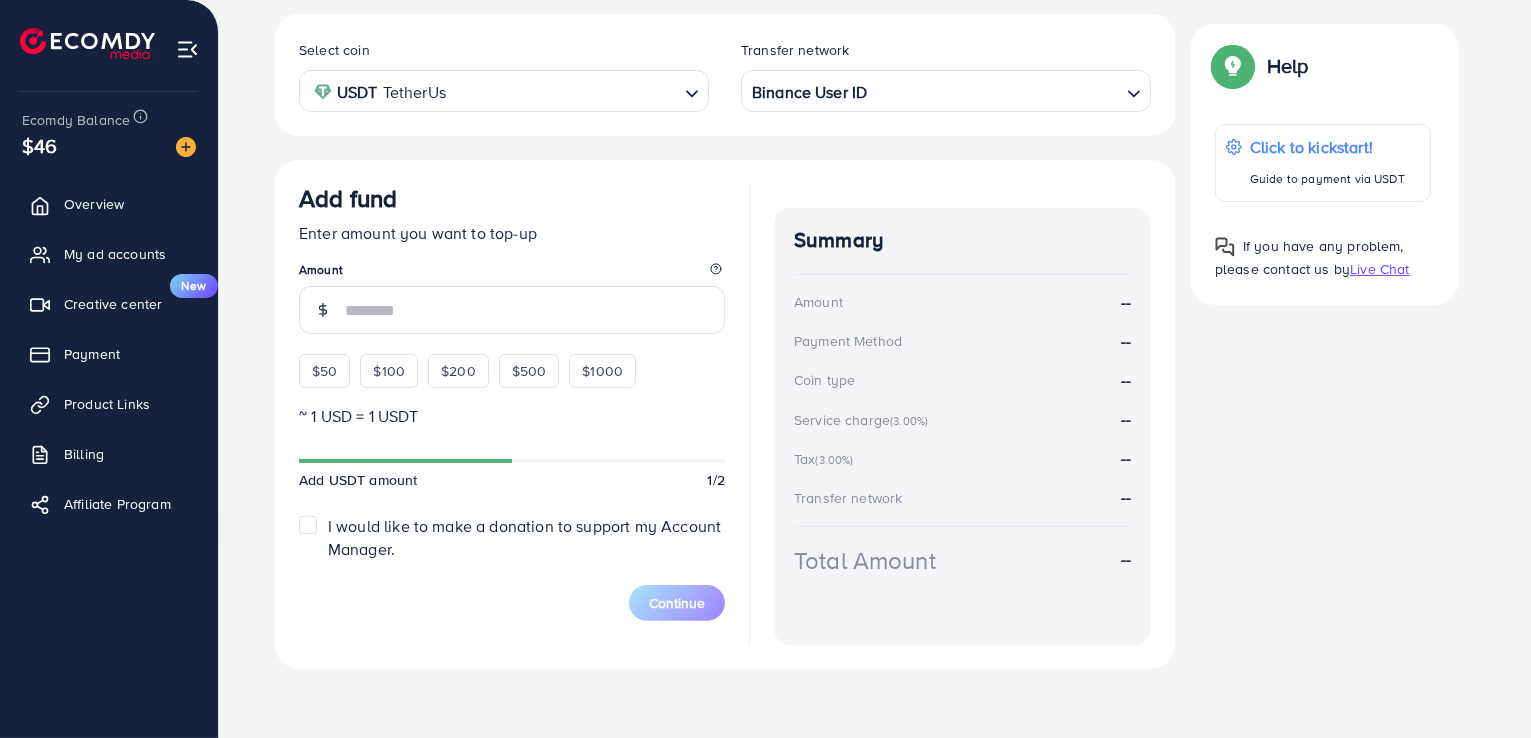 scroll, scrollTop: 368, scrollLeft: 0, axis: vertical 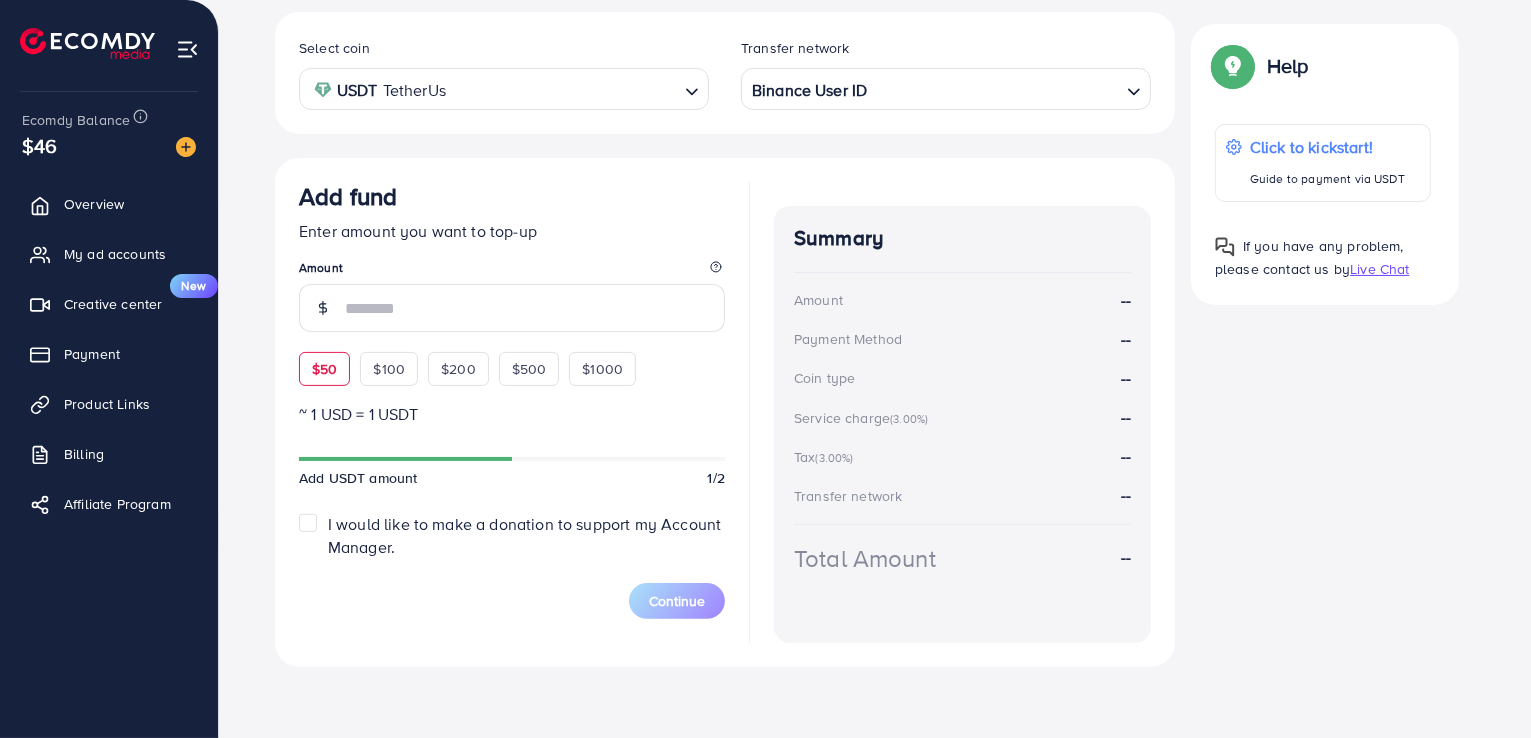 click on "$50" at bounding box center (324, 369) 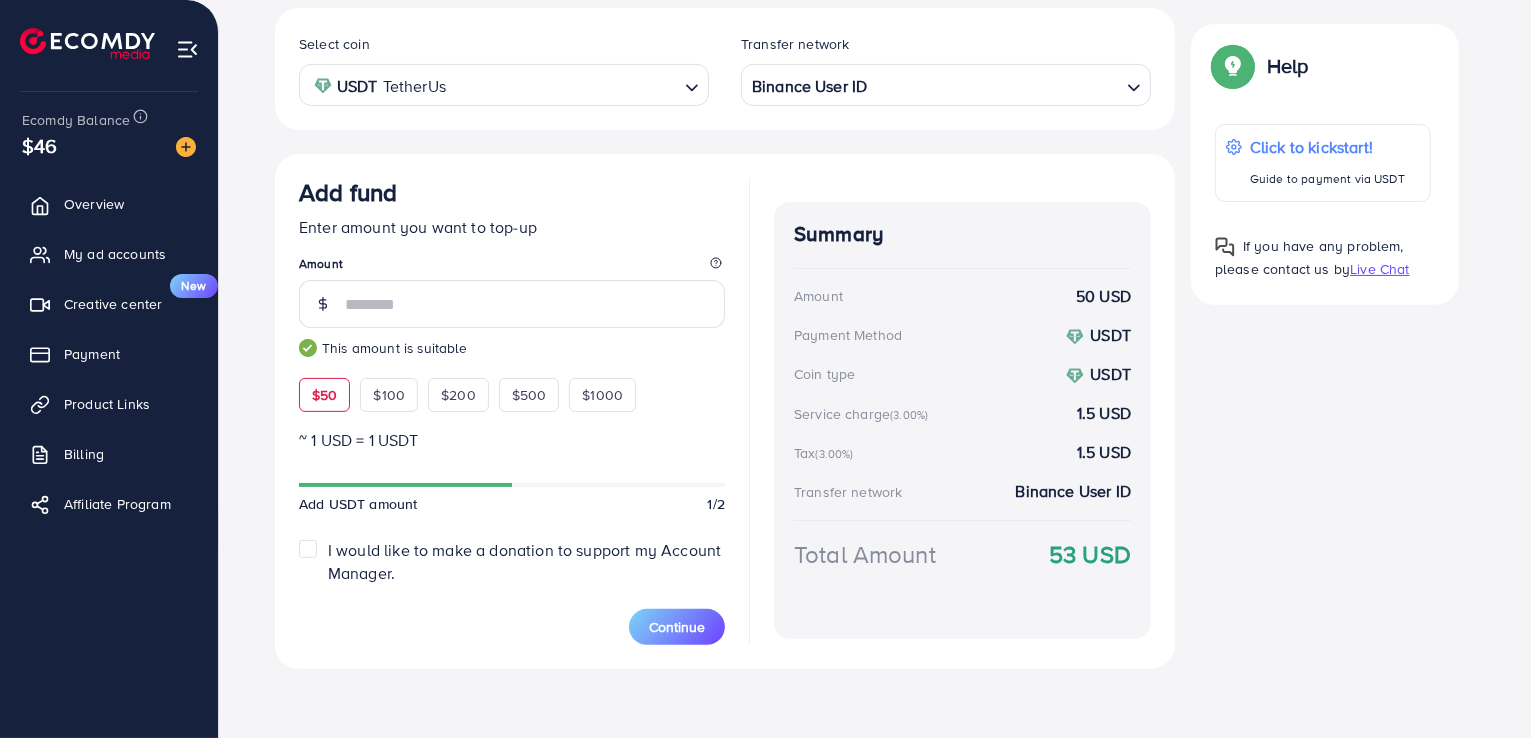 scroll, scrollTop: 374, scrollLeft: 0, axis: vertical 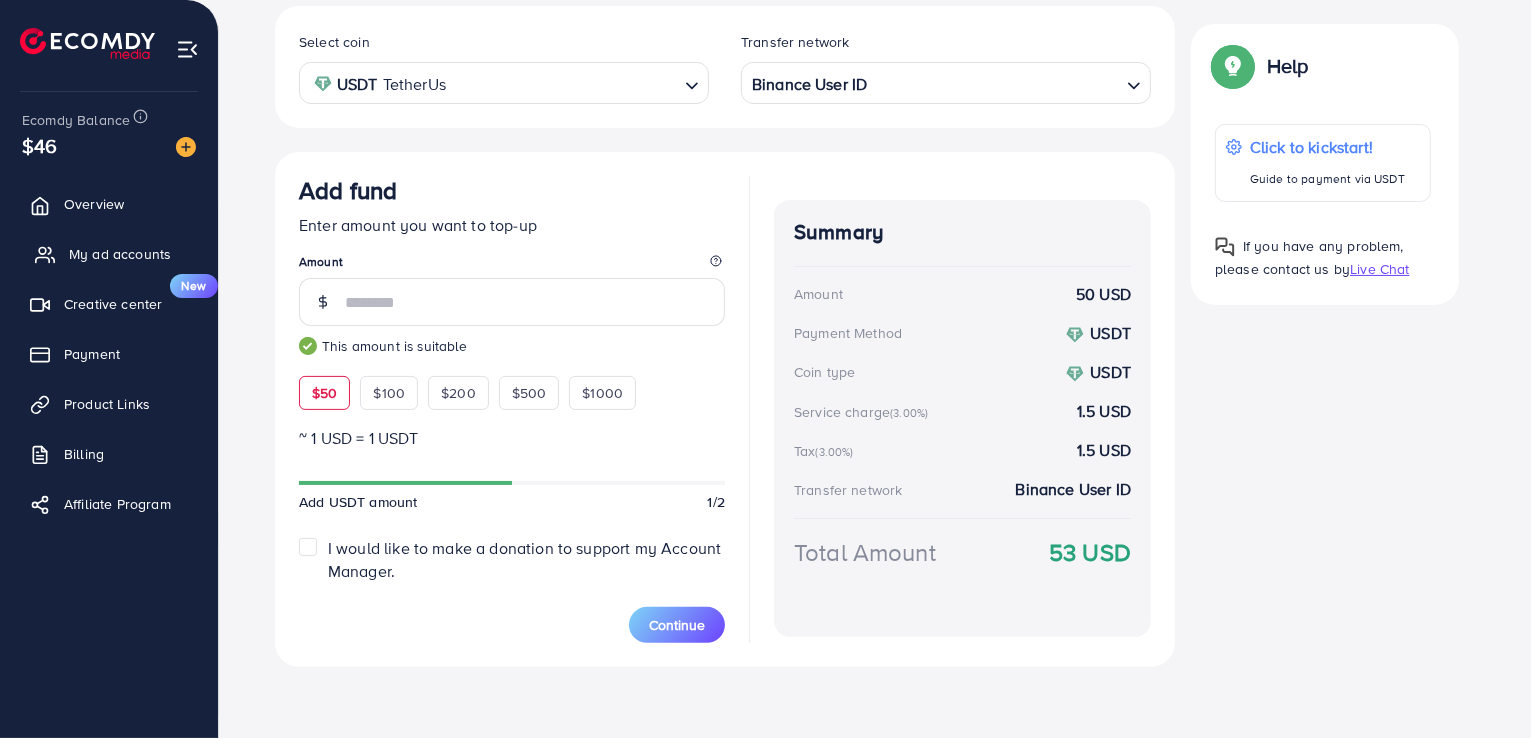 click on "My ad accounts" at bounding box center (120, 254) 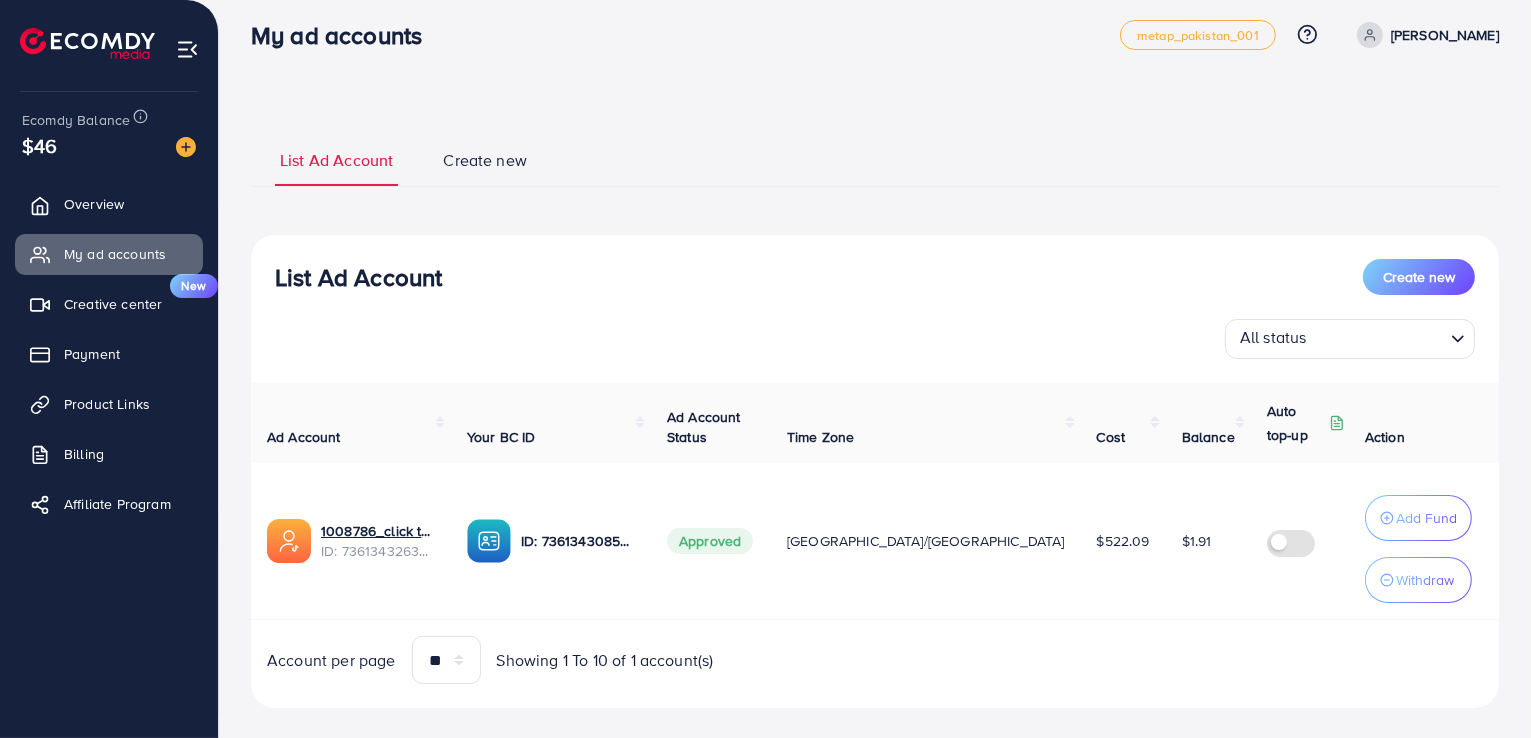 scroll, scrollTop: 40, scrollLeft: 0, axis: vertical 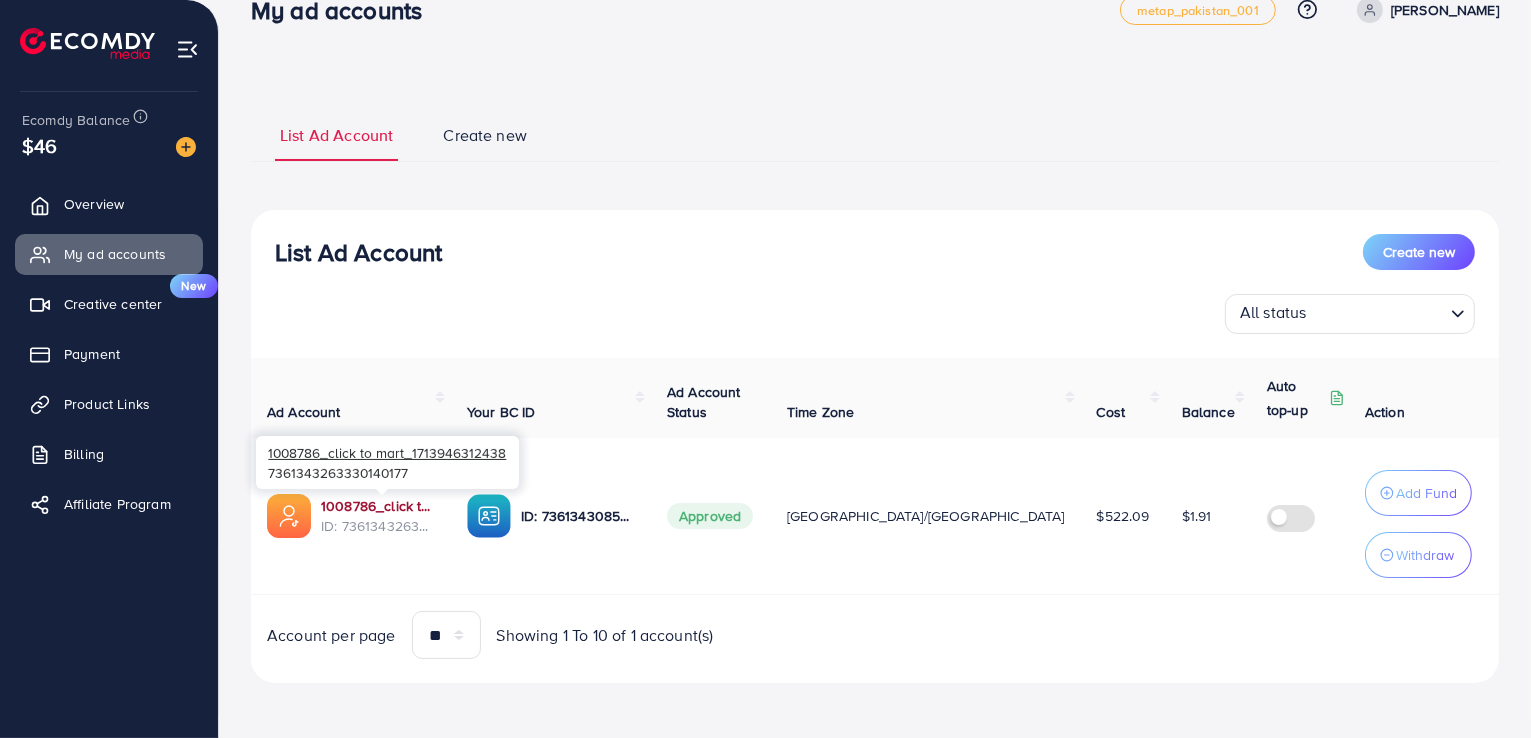 click on "1008786_click to mart_1713946312438" at bounding box center [378, 506] 